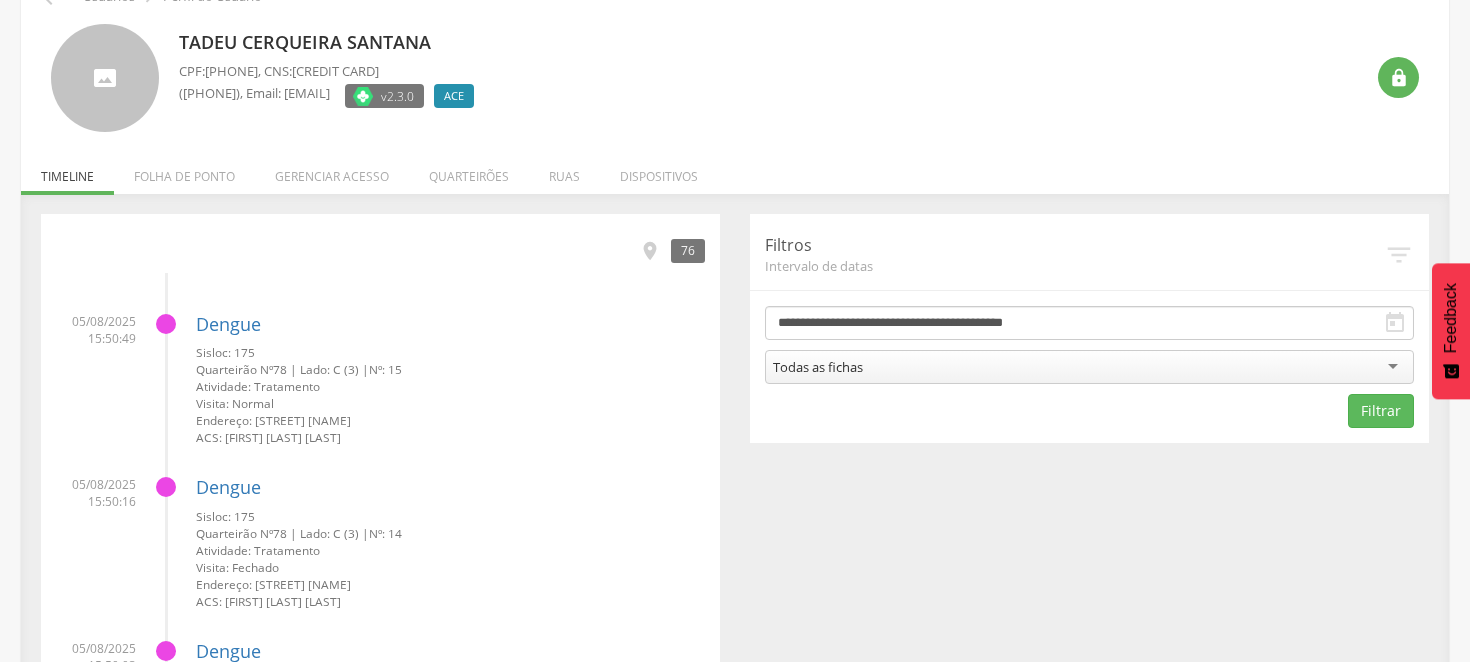 scroll, scrollTop: 0, scrollLeft: 0, axis: both 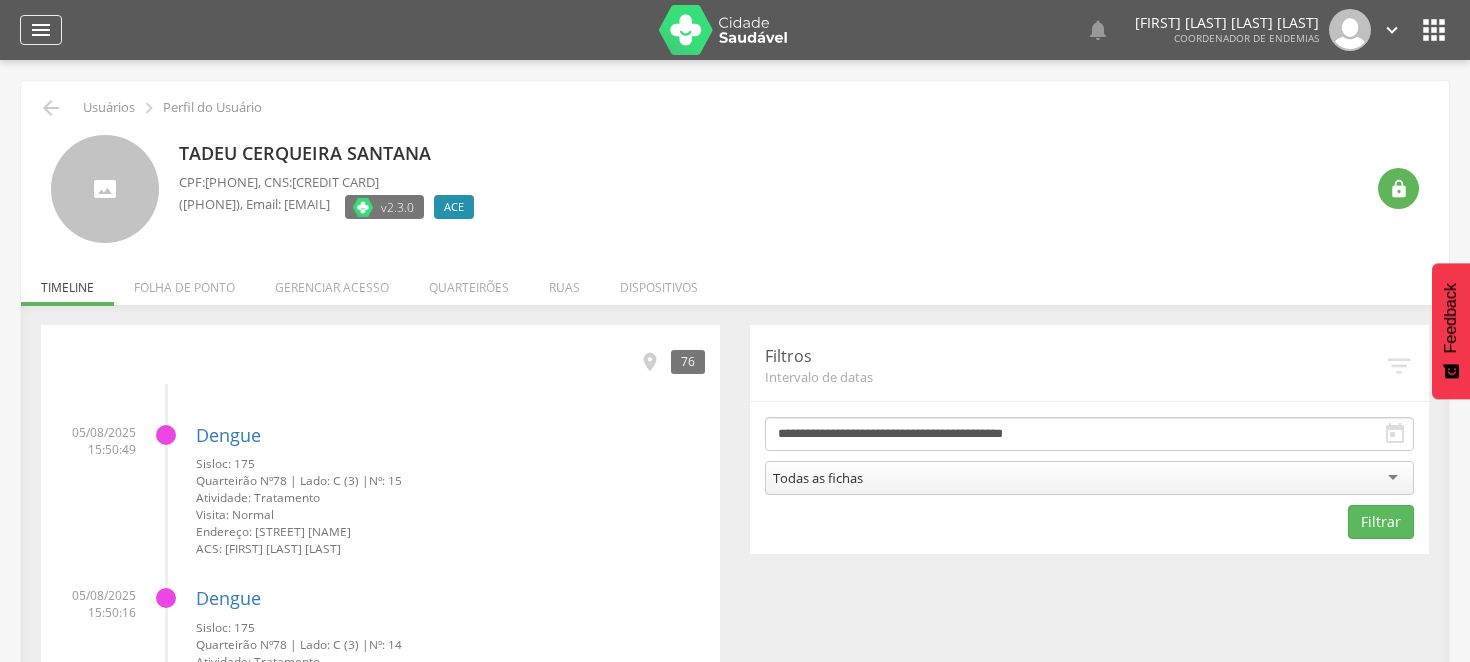 click on "" at bounding box center [41, 30] 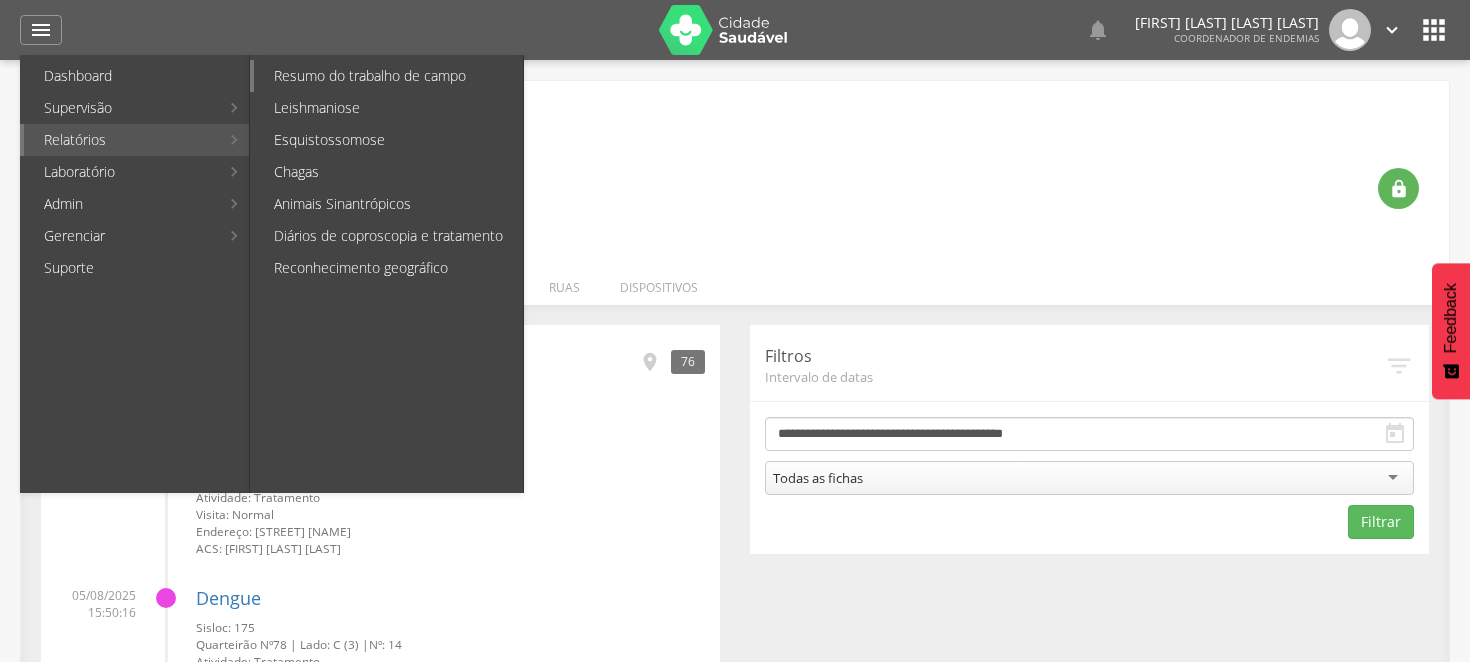click on "Resumo do trabalho de campo" at bounding box center (388, 76) 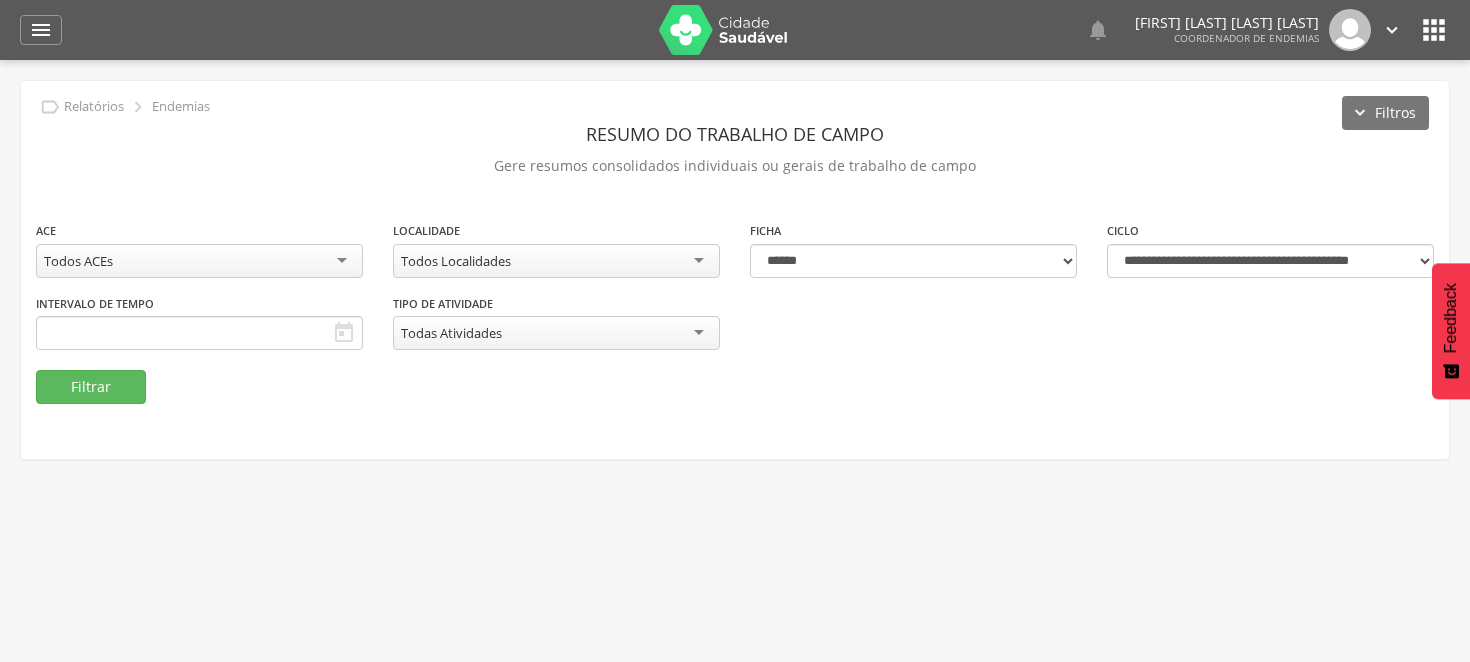 type on "**********" 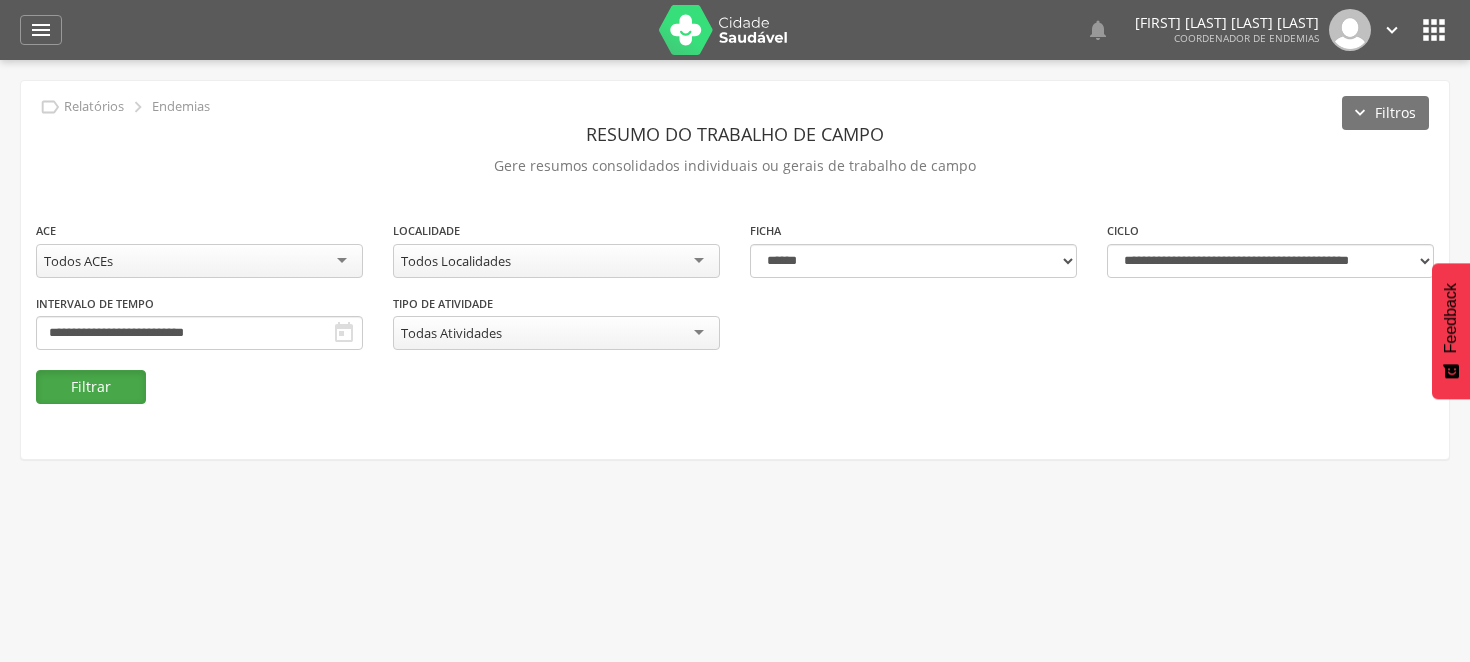 click on "Filtrar" at bounding box center [91, 387] 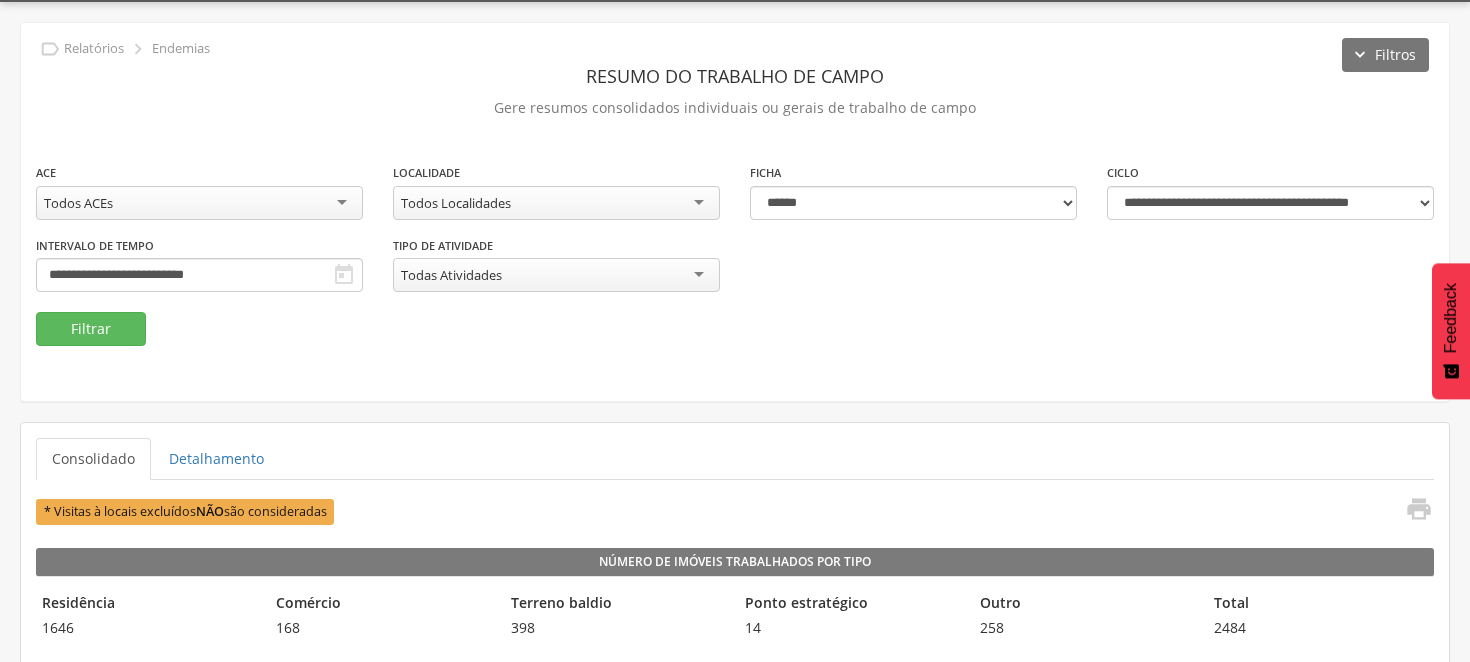 scroll, scrollTop: 111, scrollLeft: 0, axis: vertical 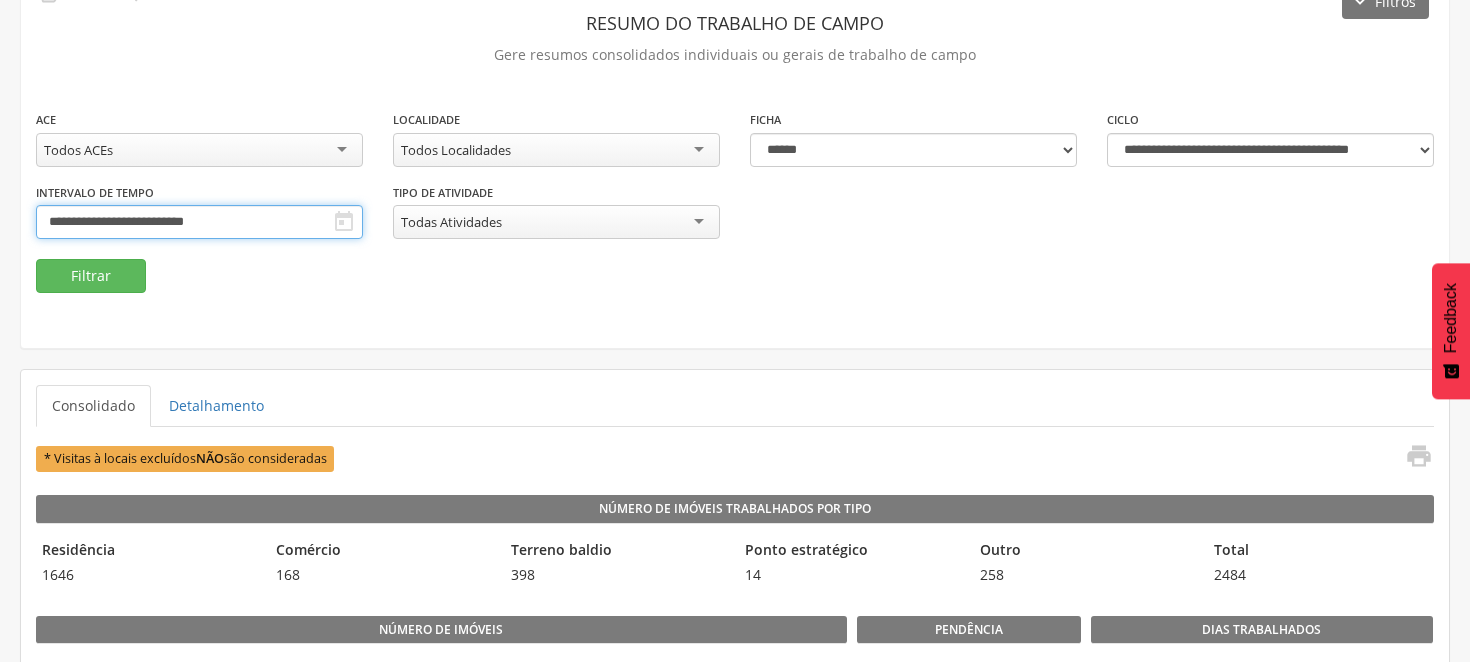 click on "**********" at bounding box center (199, 222) 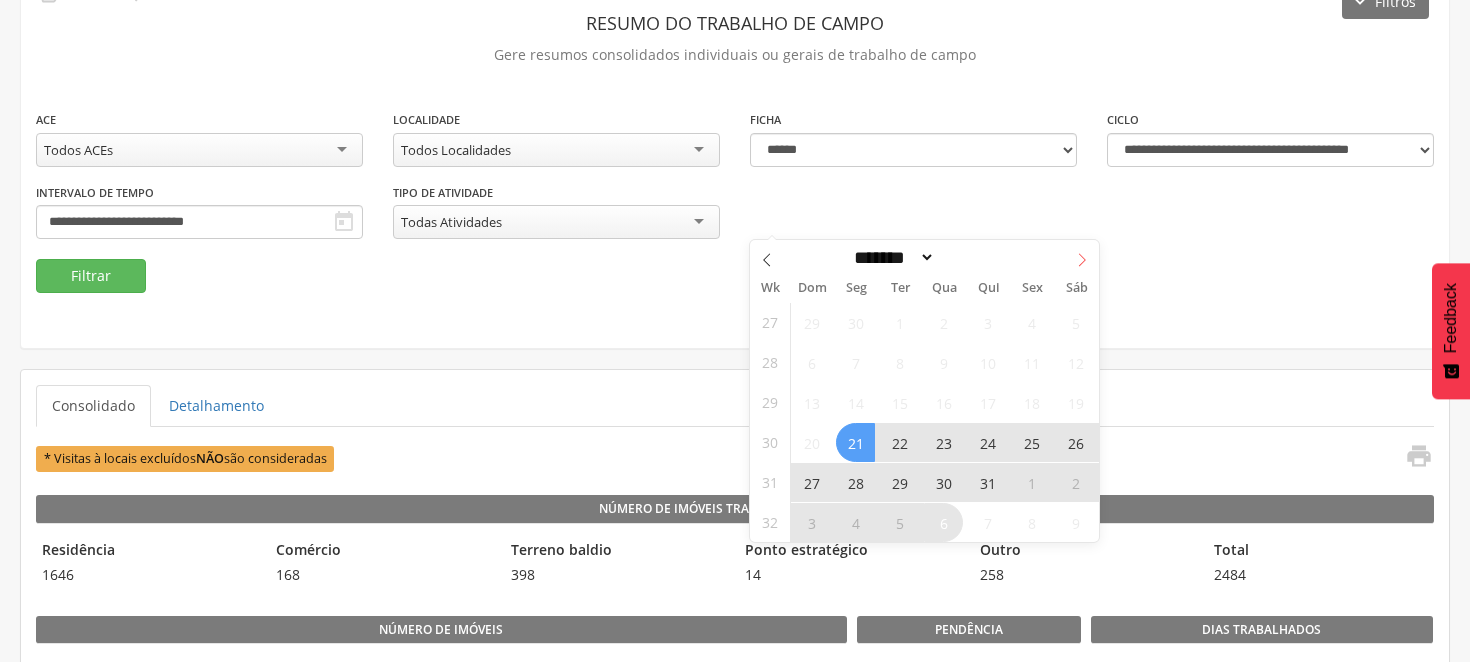 click at bounding box center (1082, 257) 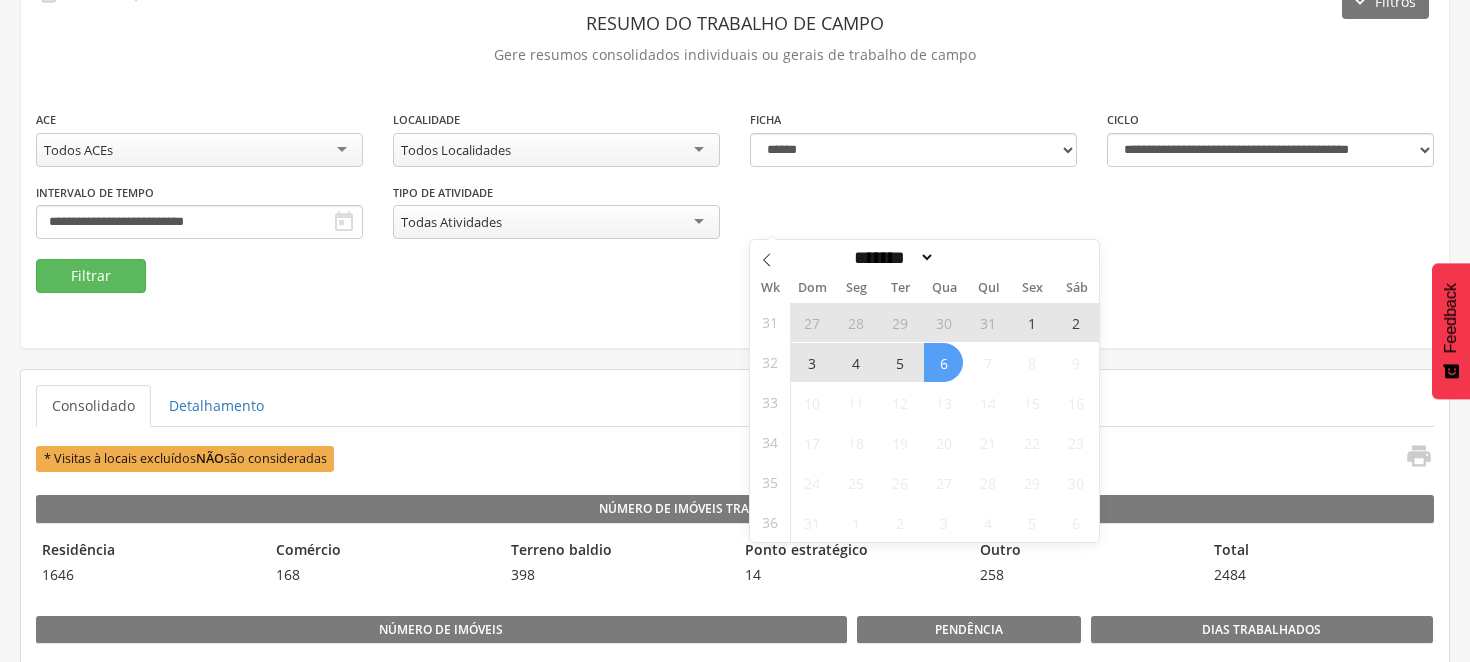 click on "27" at bounding box center (811, 322) 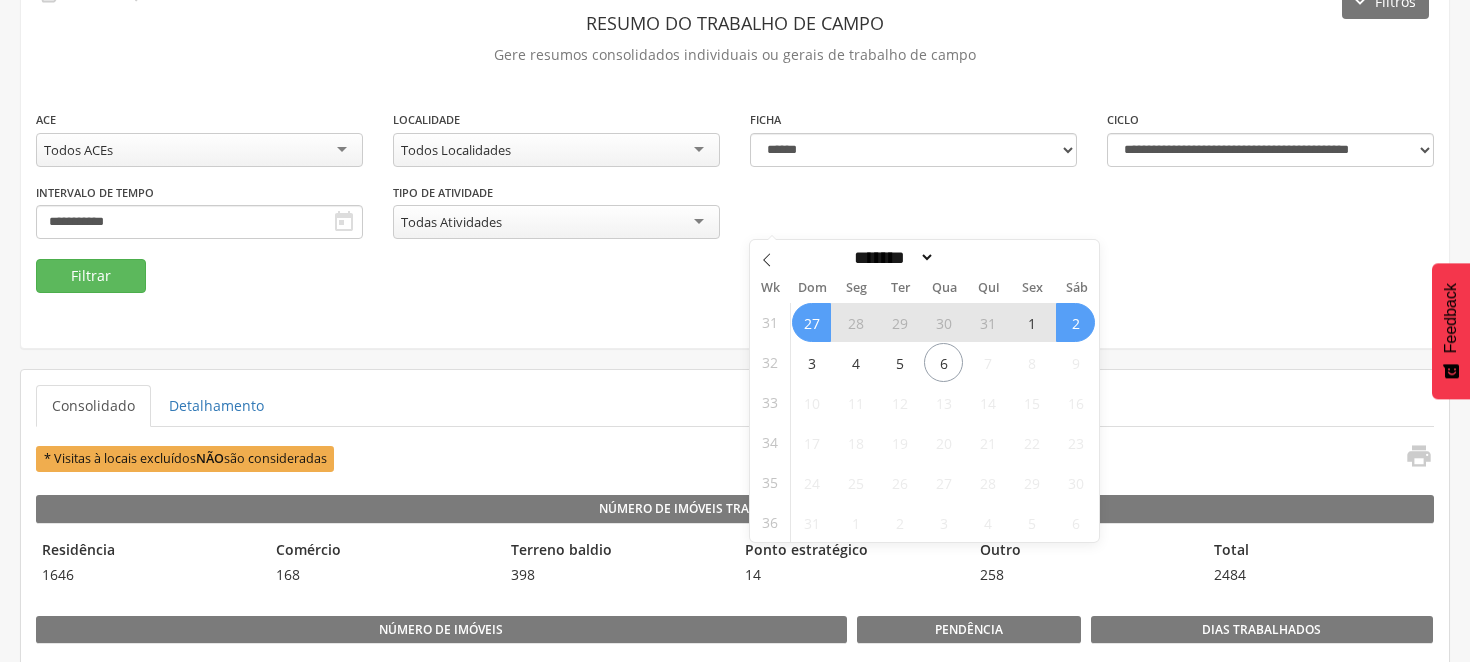 click on "2" at bounding box center (1075, 322) 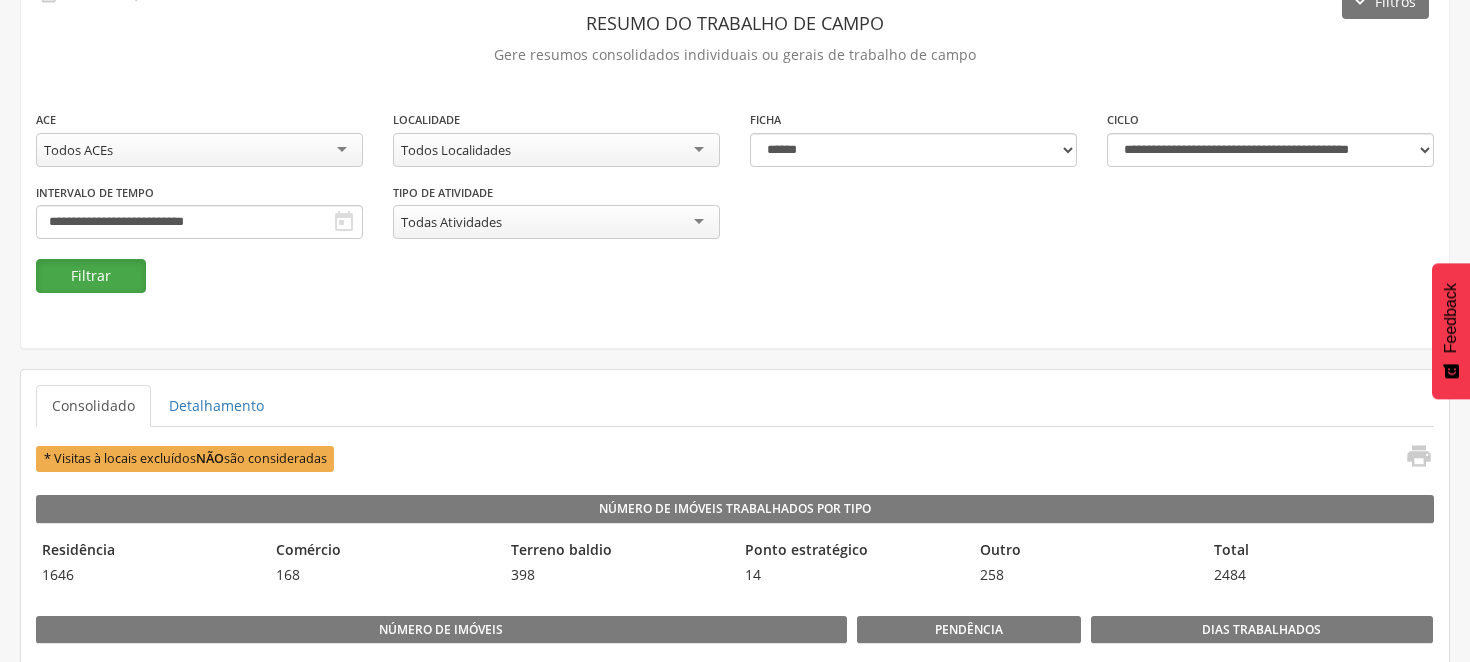 click on "Filtrar" at bounding box center (91, 276) 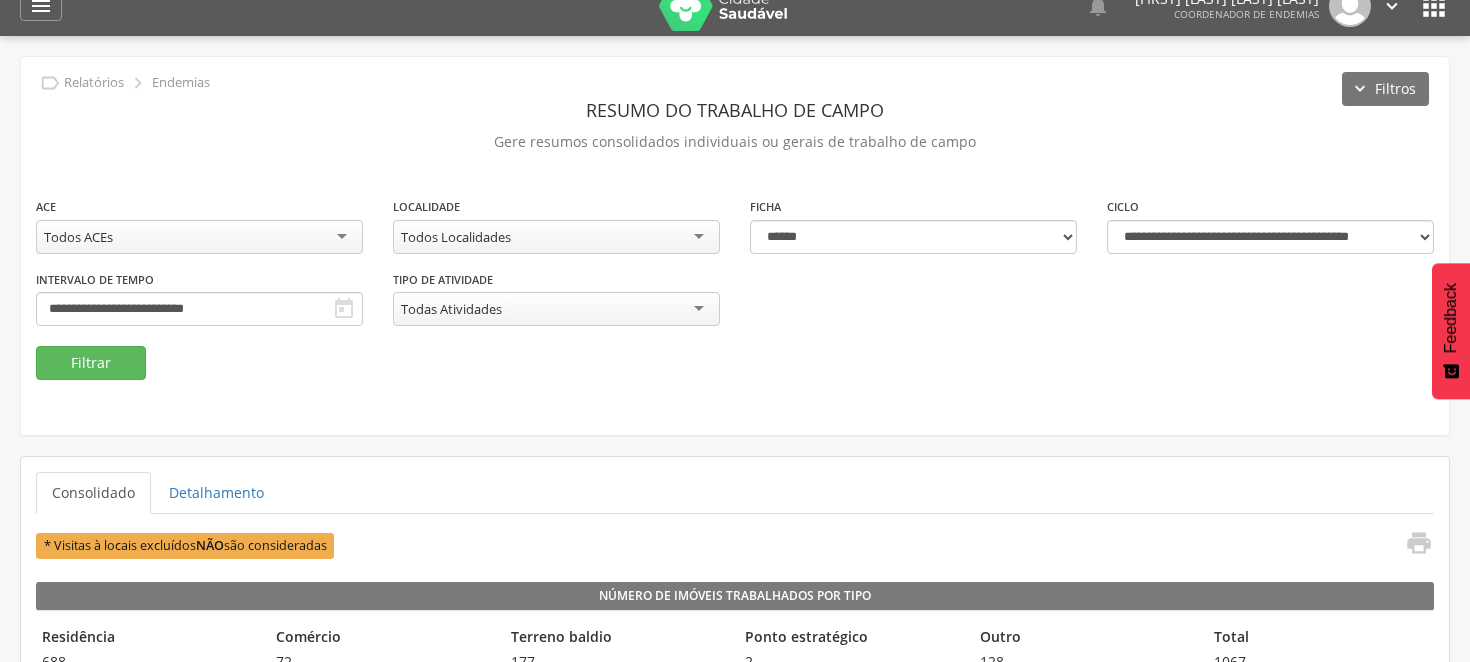 scroll, scrollTop: 0, scrollLeft: 0, axis: both 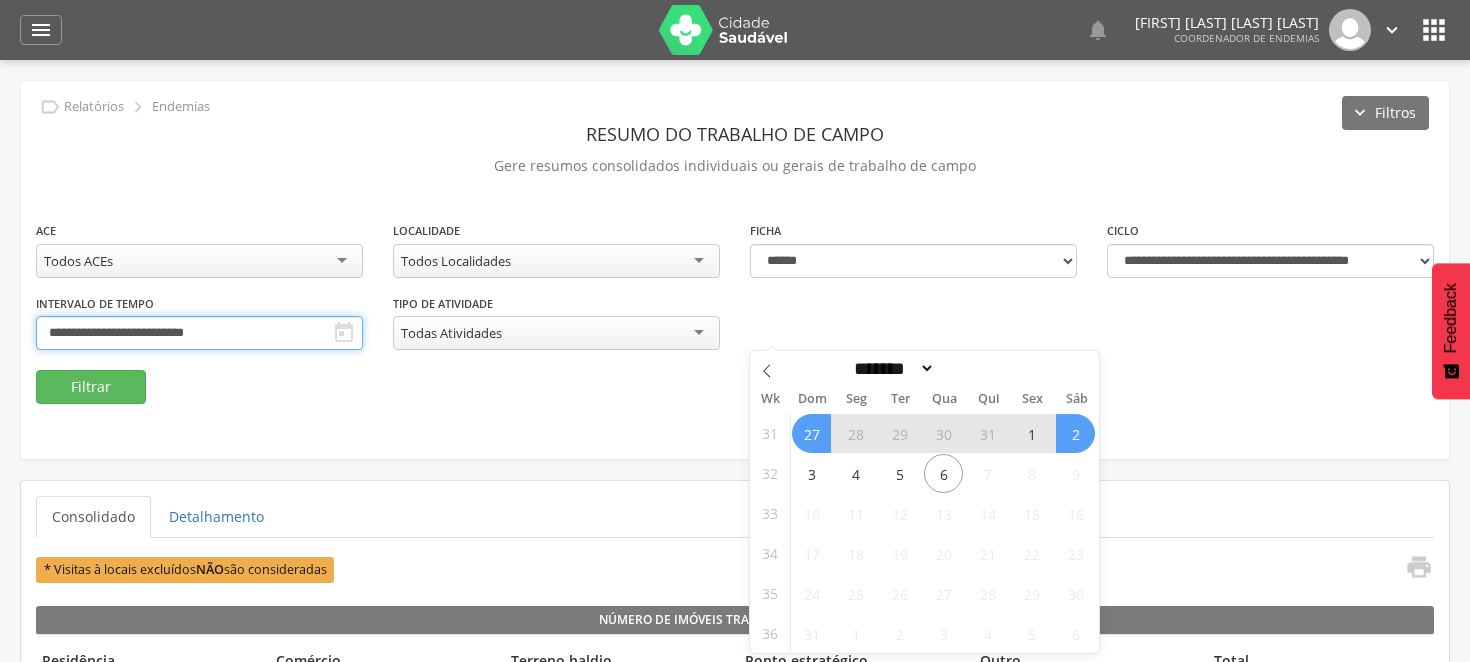 click on "**********" at bounding box center (199, 333) 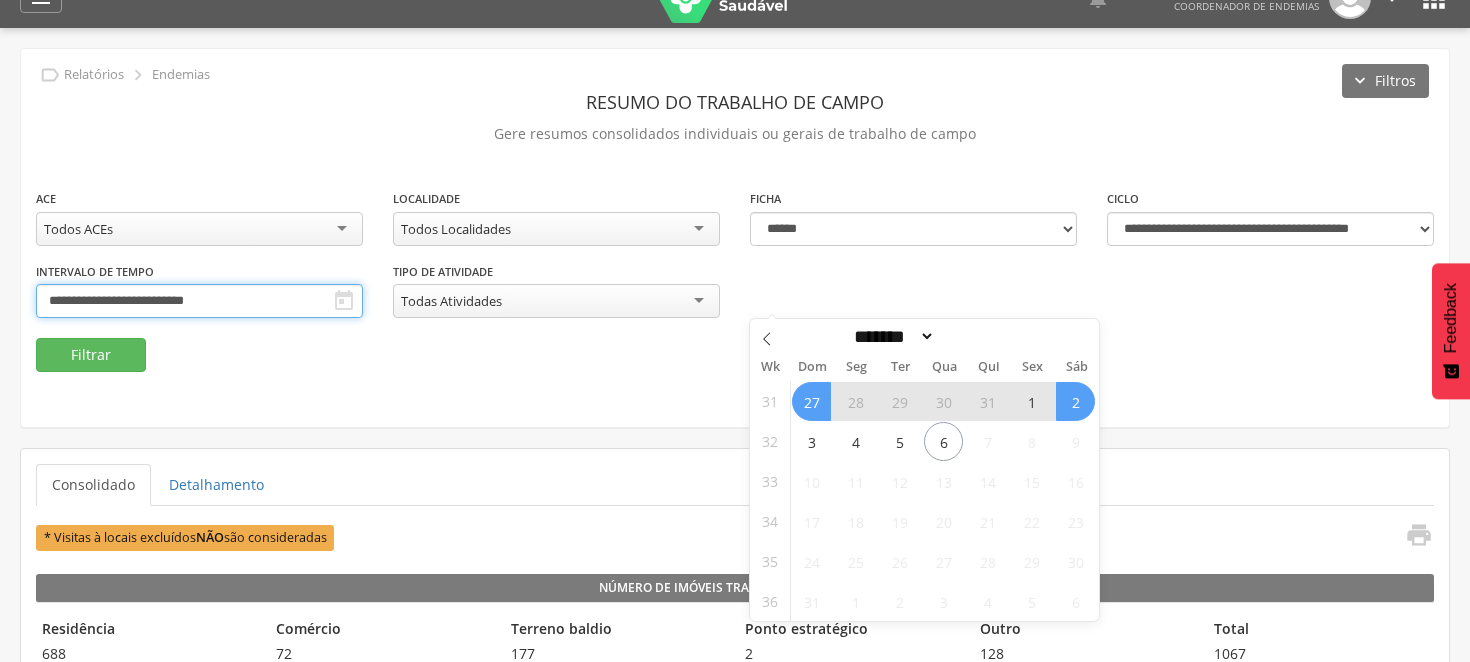 scroll, scrollTop: 0, scrollLeft: 0, axis: both 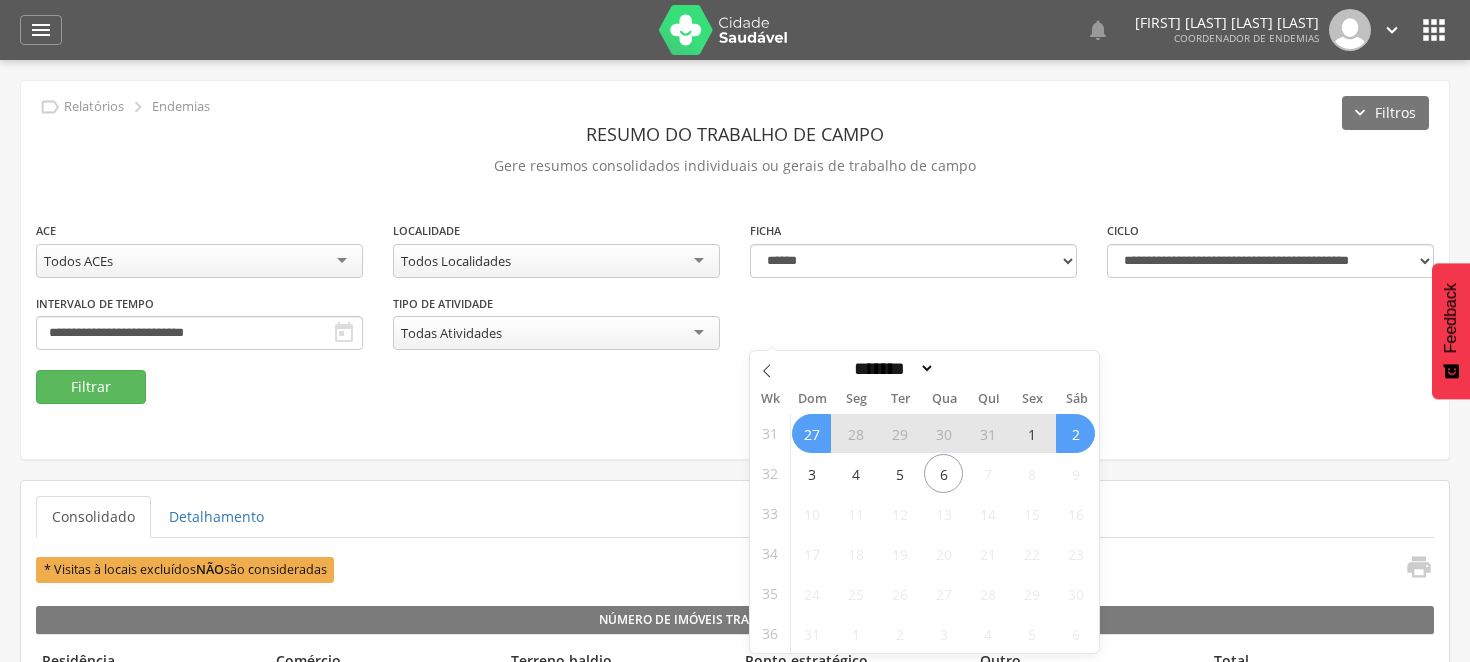 click on "Resumo do Trabalho de Campo" at bounding box center [735, 134] 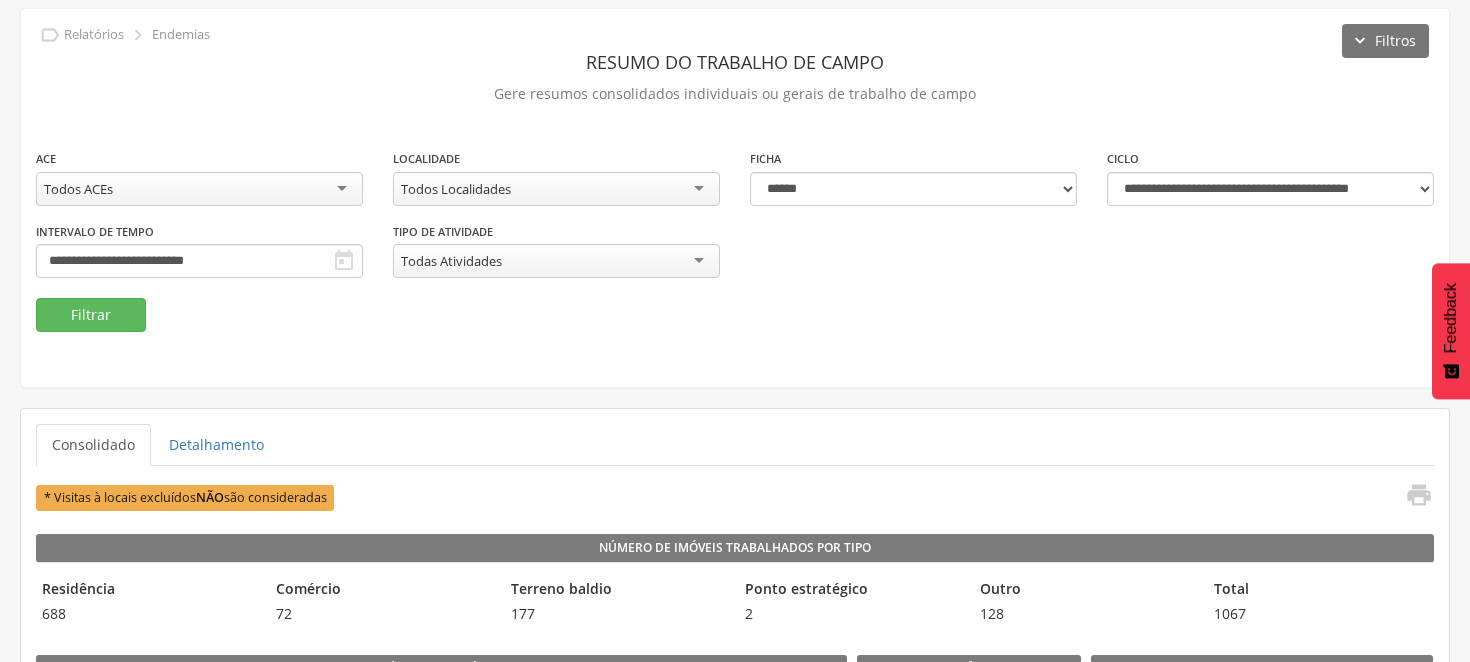 scroll, scrollTop: 0, scrollLeft: 0, axis: both 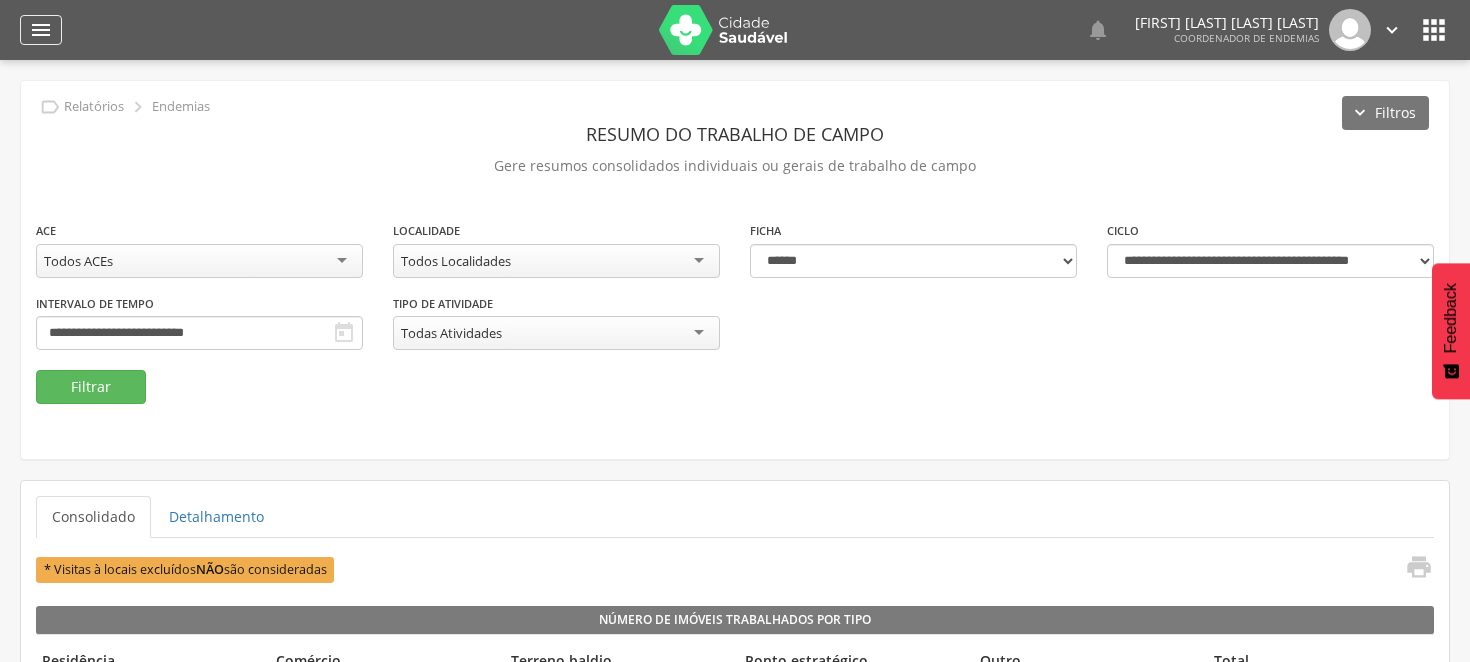 click on "" at bounding box center [41, 30] 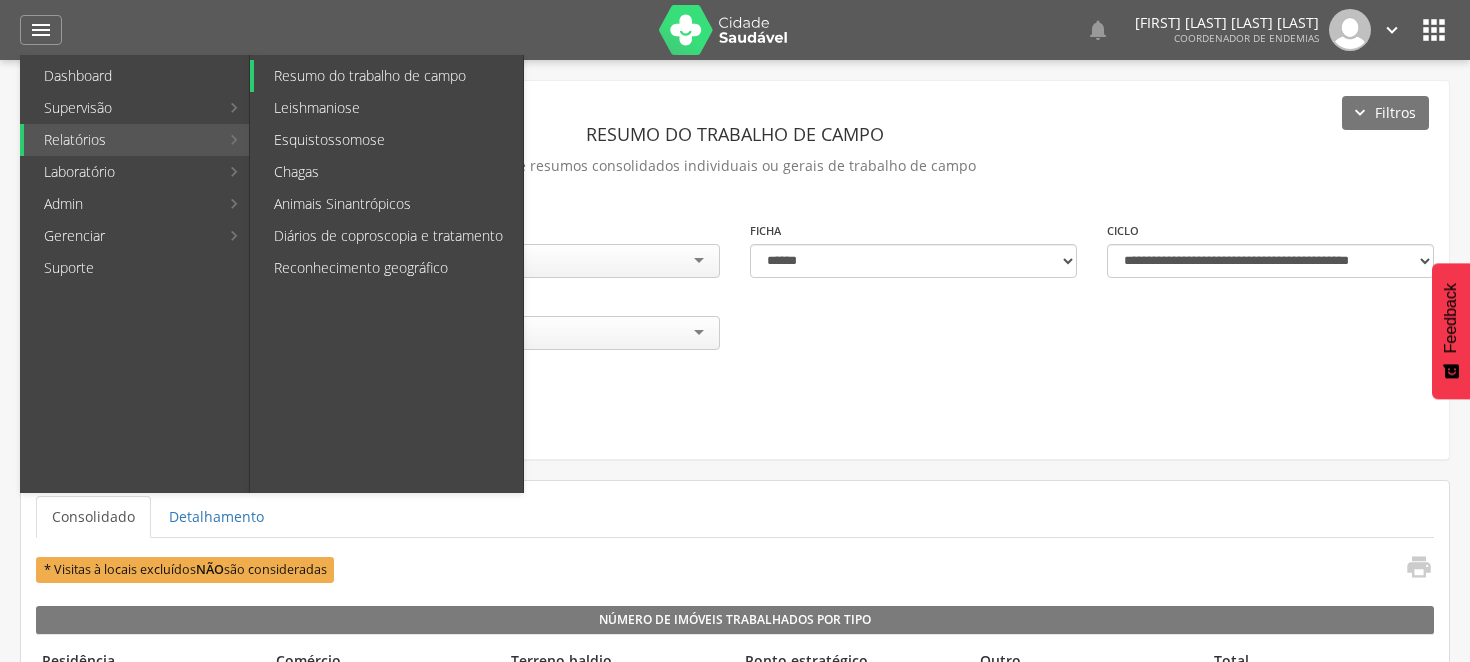 click on "Resumo do trabalho de campo" at bounding box center (388, 76) 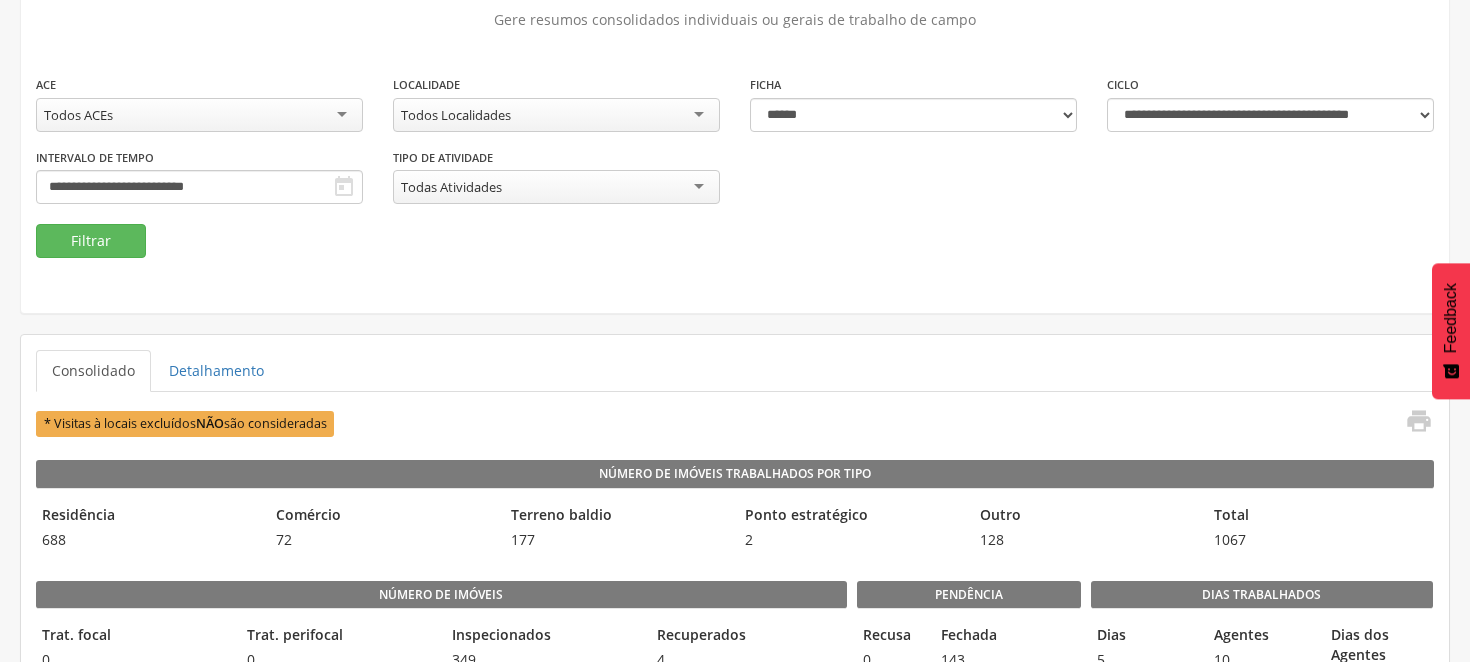 scroll, scrollTop: 0, scrollLeft: 0, axis: both 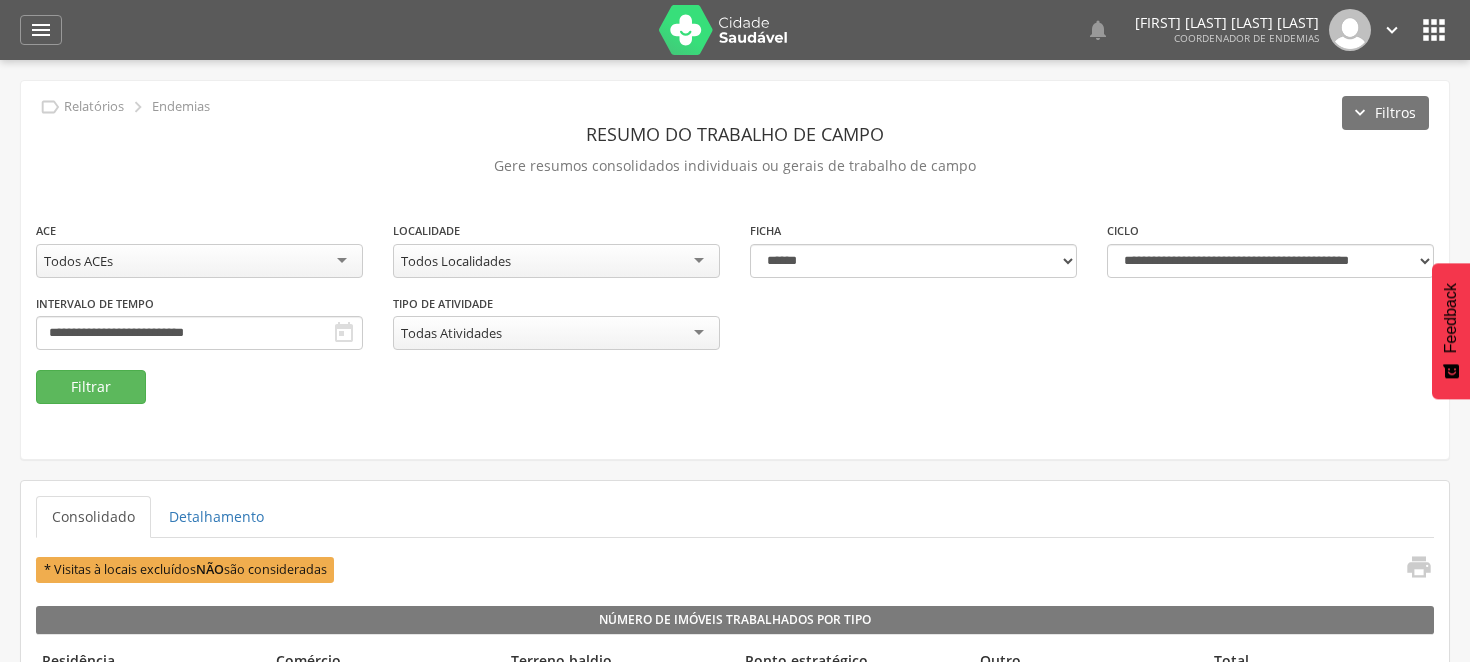 click on "Todos Localidades" at bounding box center [556, 261] 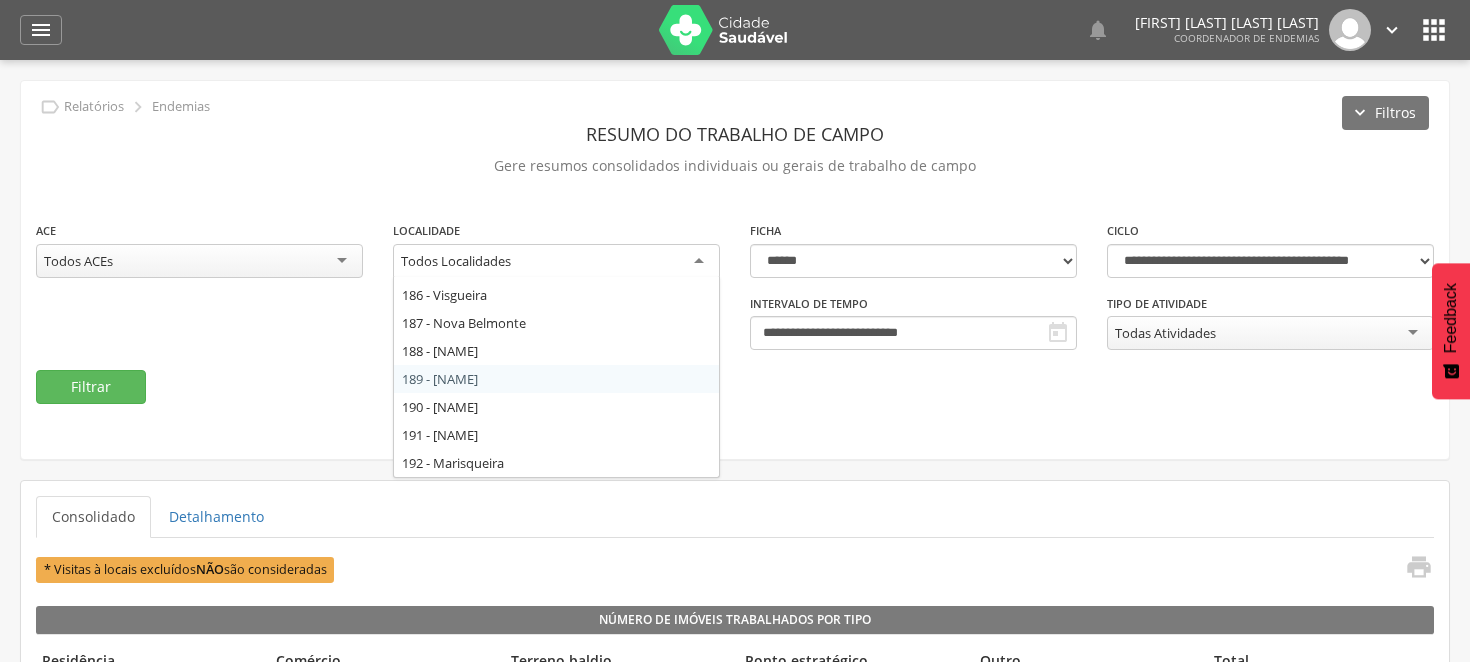 scroll, scrollTop: 108, scrollLeft: 0, axis: vertical 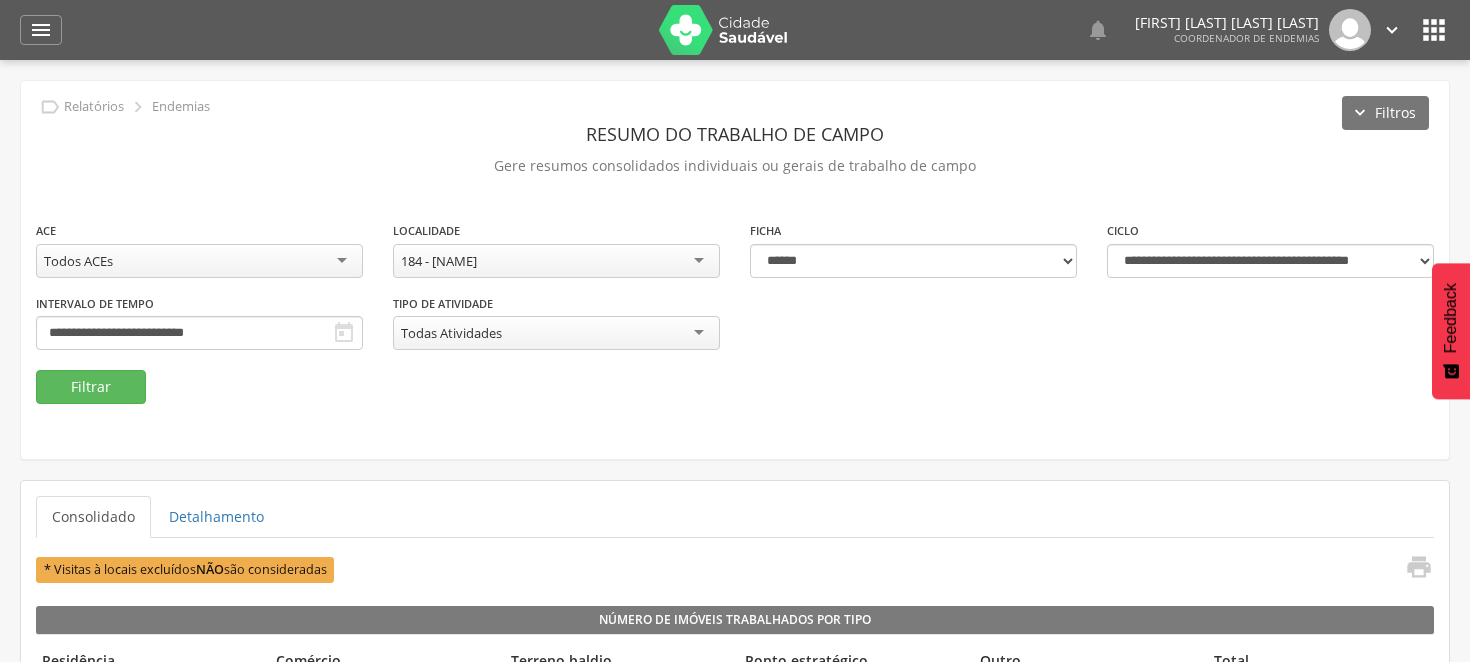 click on "184 - [NAME]" at bounding box center (556, 261) 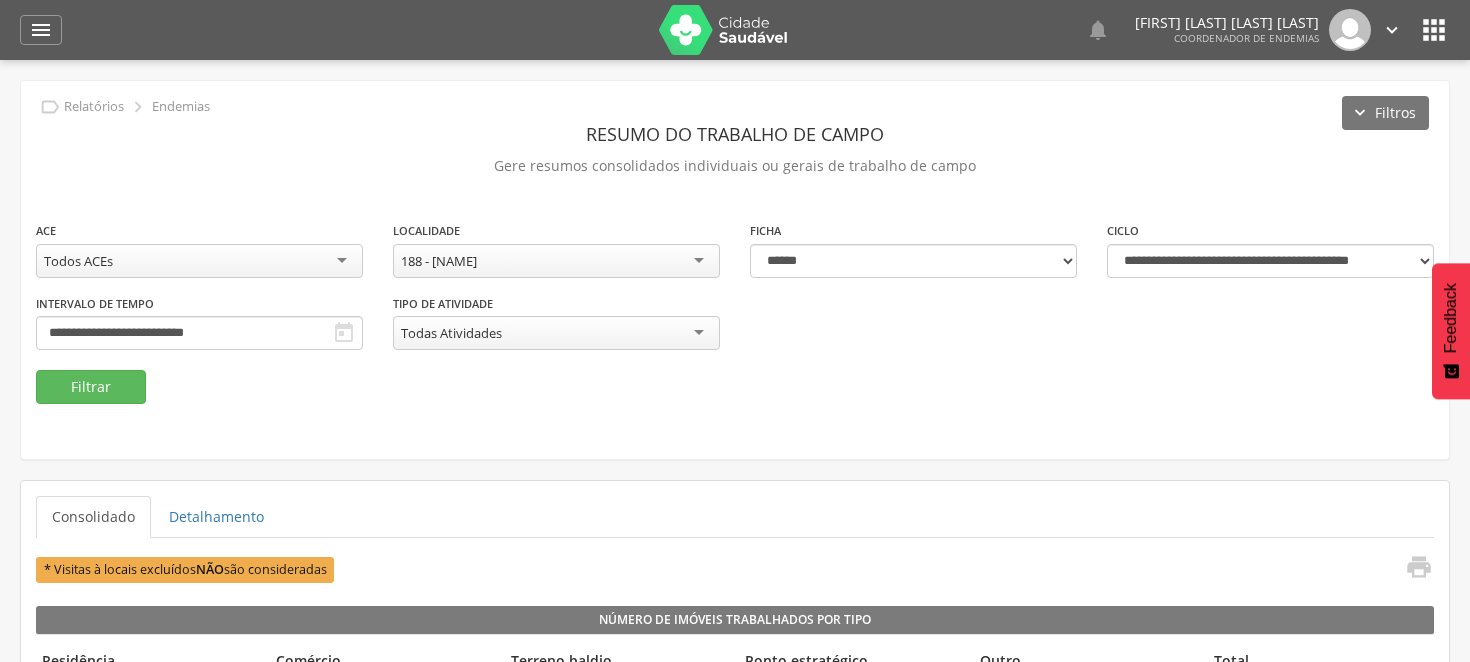 scroll, scrollTop: 0, scrollLeft: 0, axis: both 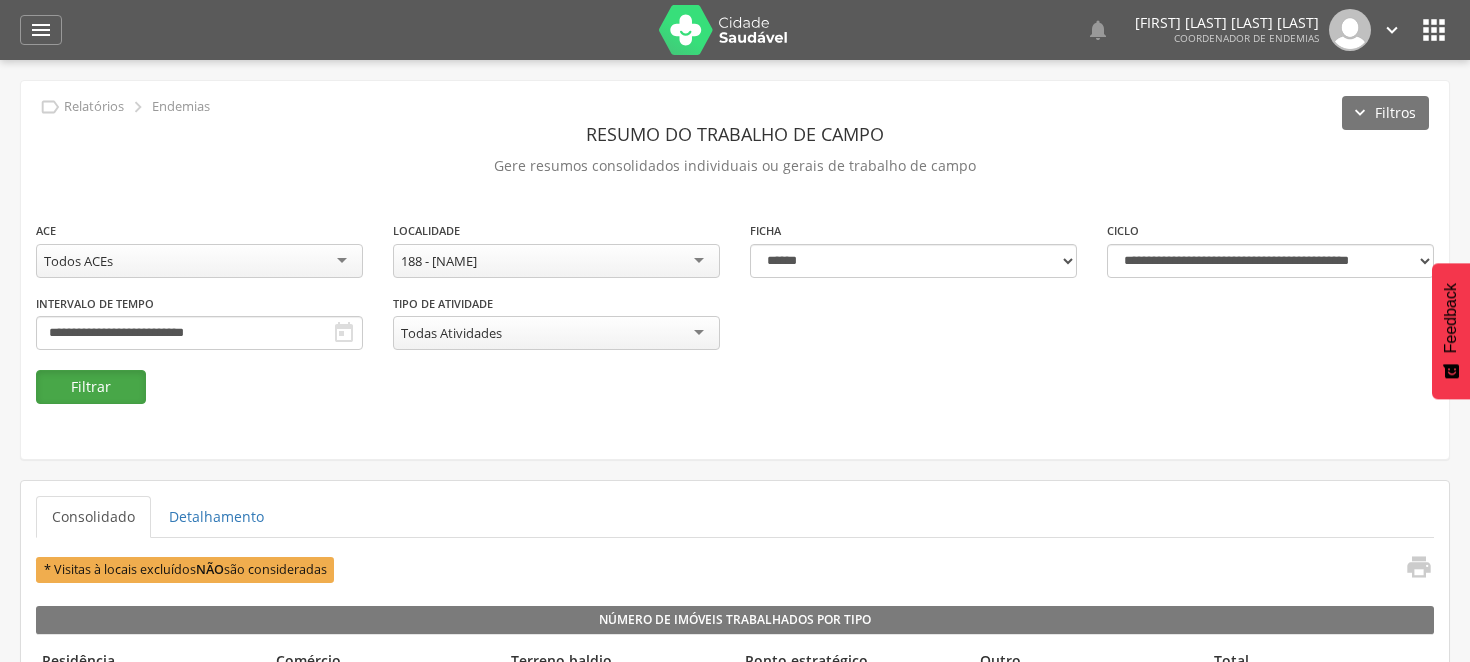 click on "Filtrar" at bounding box center (91, 387) 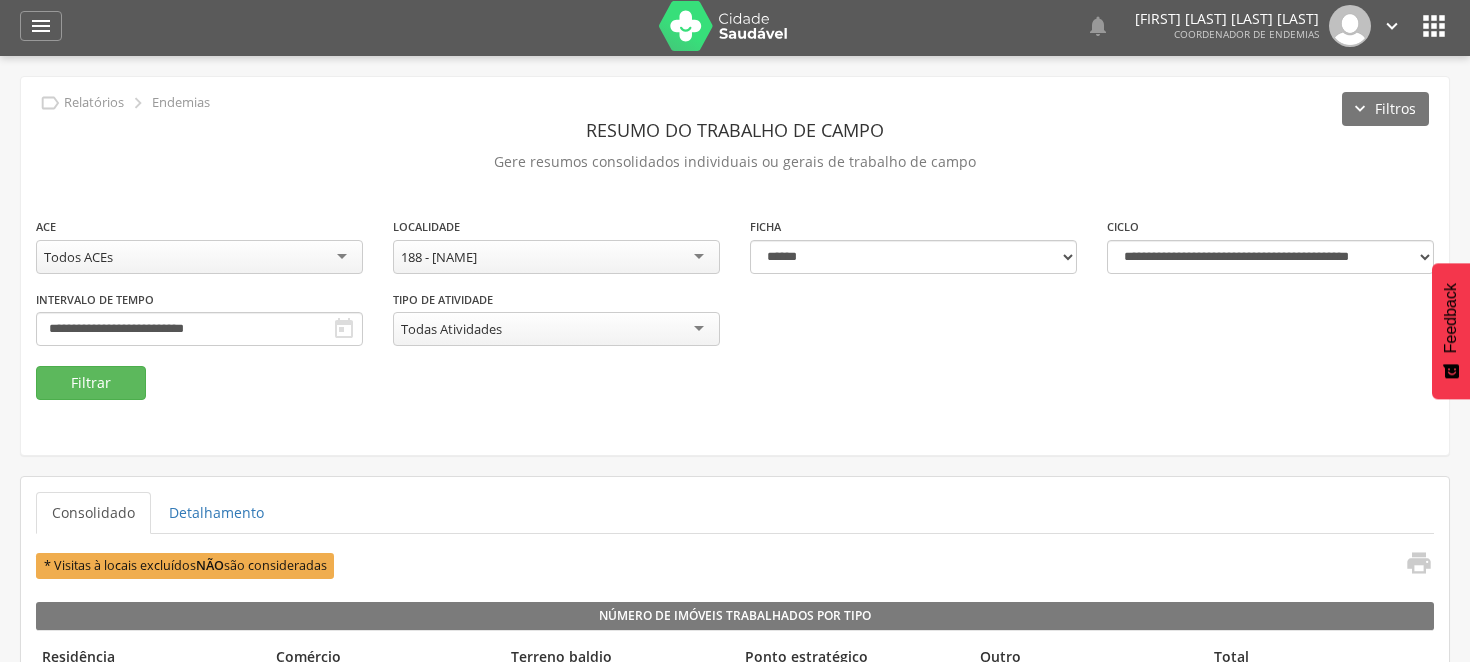 scroll, scrollTop: 0, scrollLeft: 0, axis: both 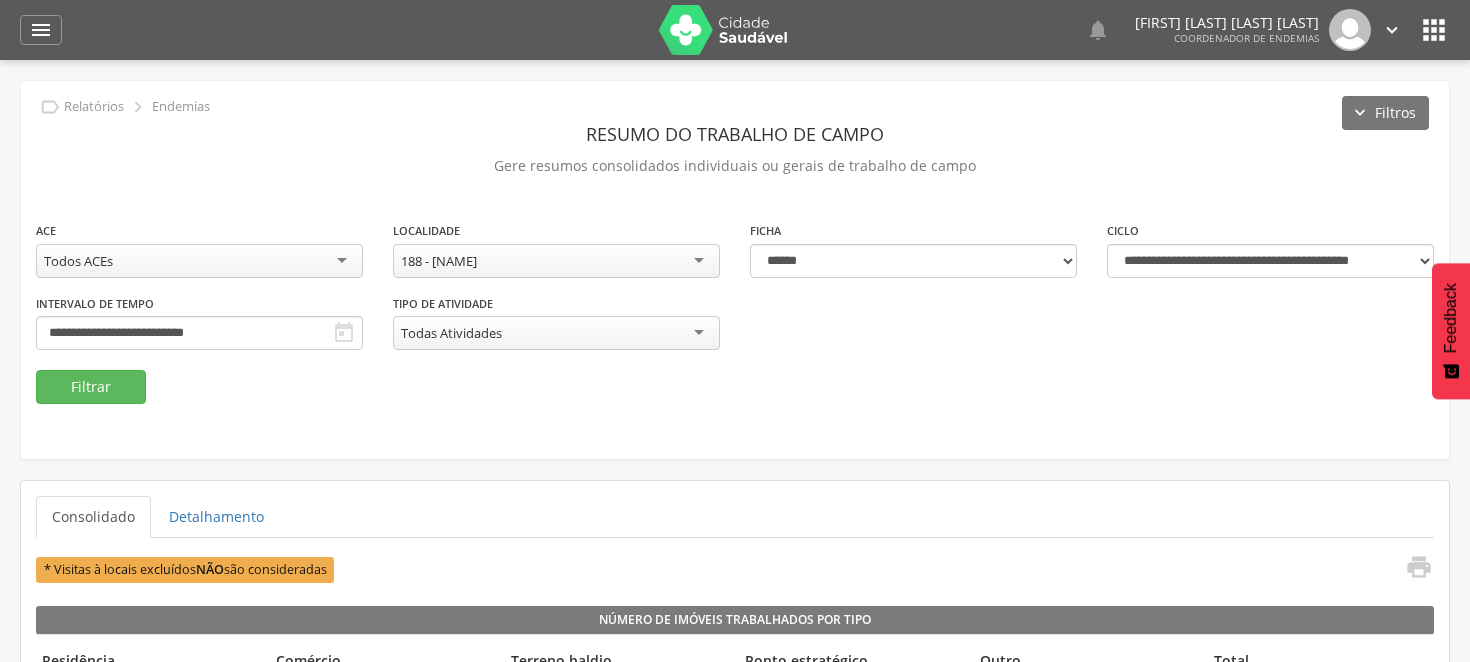 click on "188 - [NAME]" at bounding box center (556, 261) 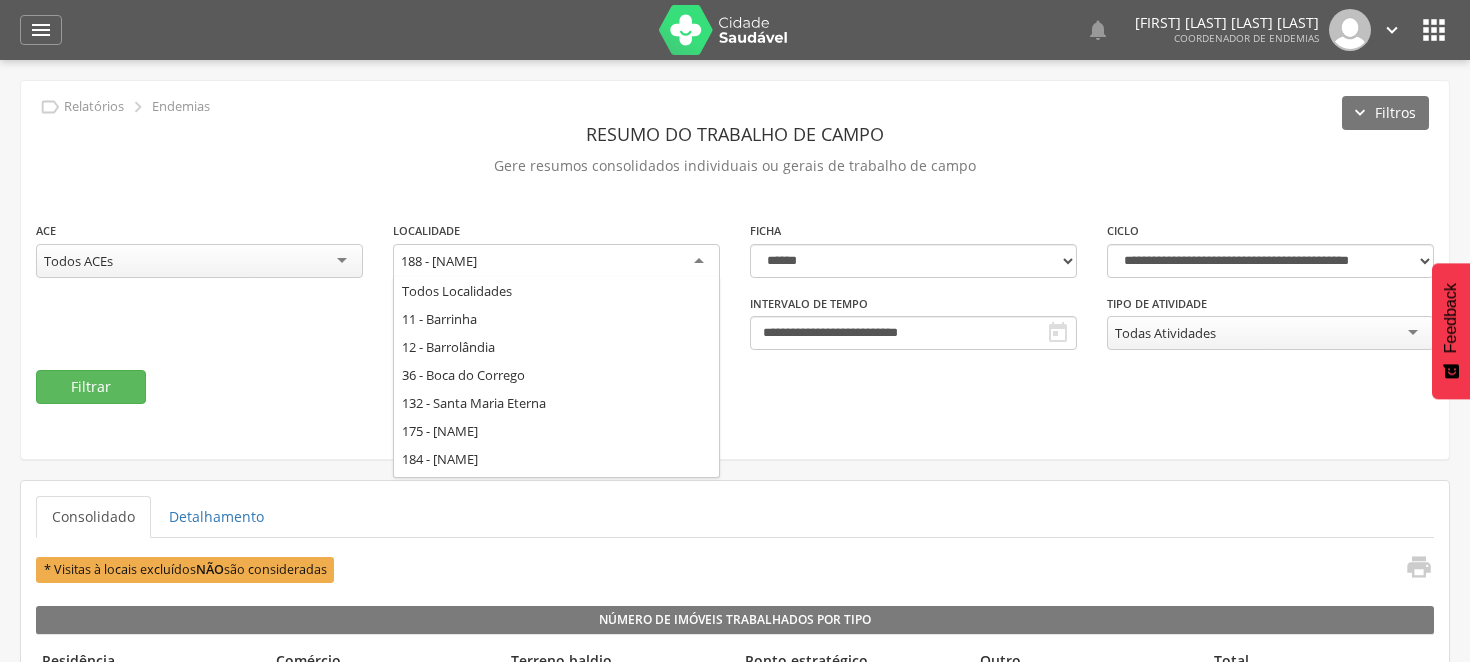scroll, scrollTop: 220, scrollLeft: 0, axis: vertical 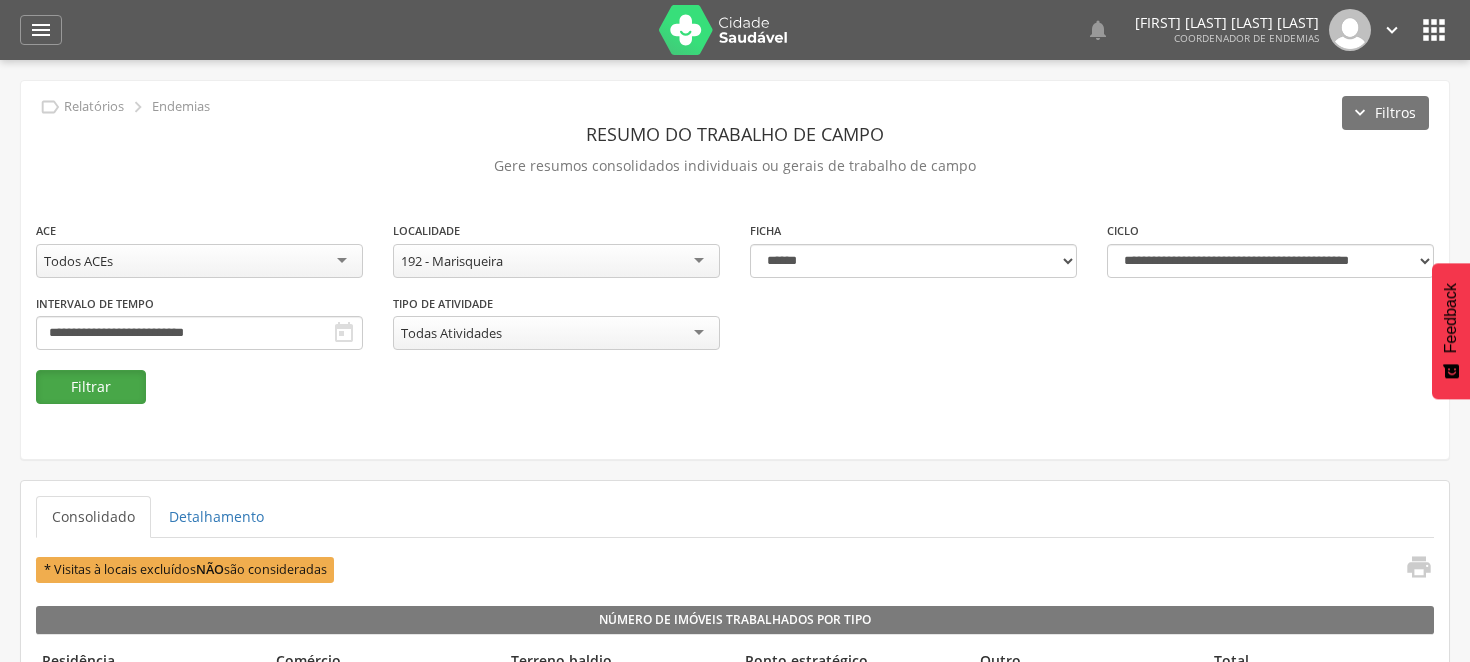 click on "Filtrar" at bounding box center [91, 387] 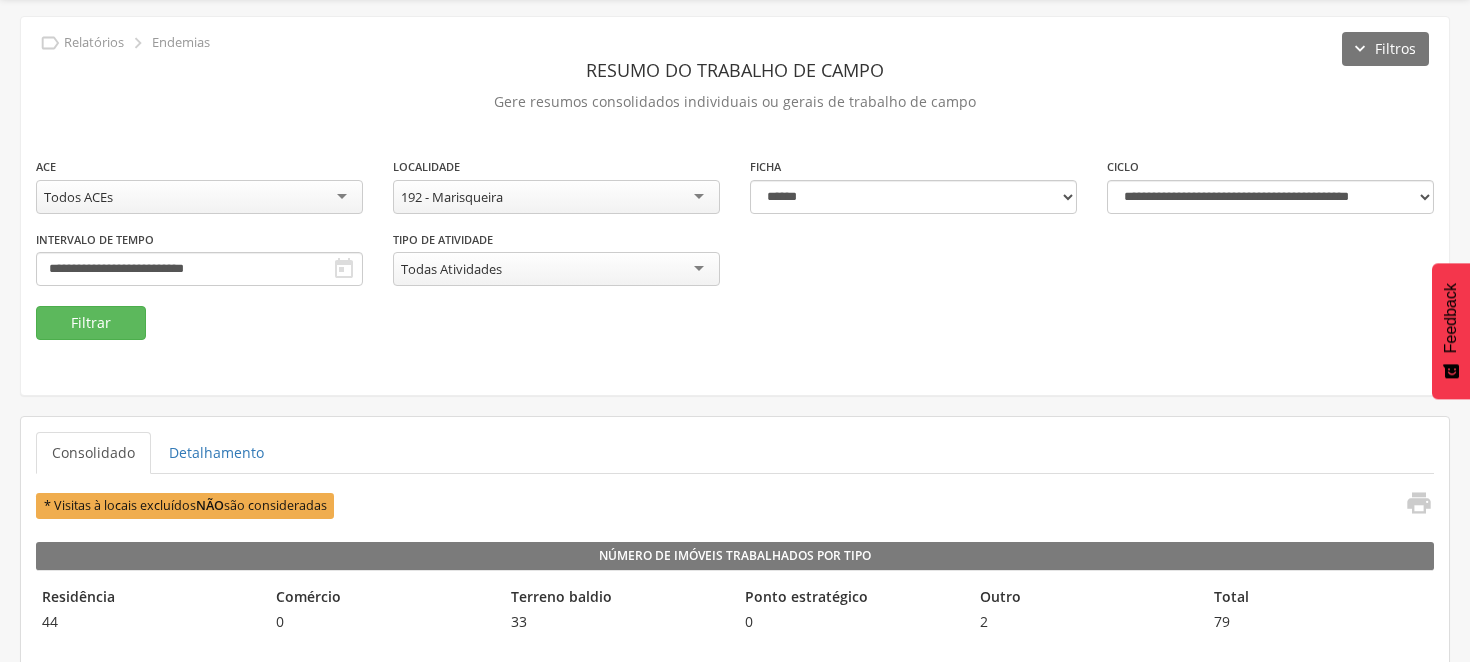 scroll, scrollTop: 0, scrollLeft: 0, axis: both 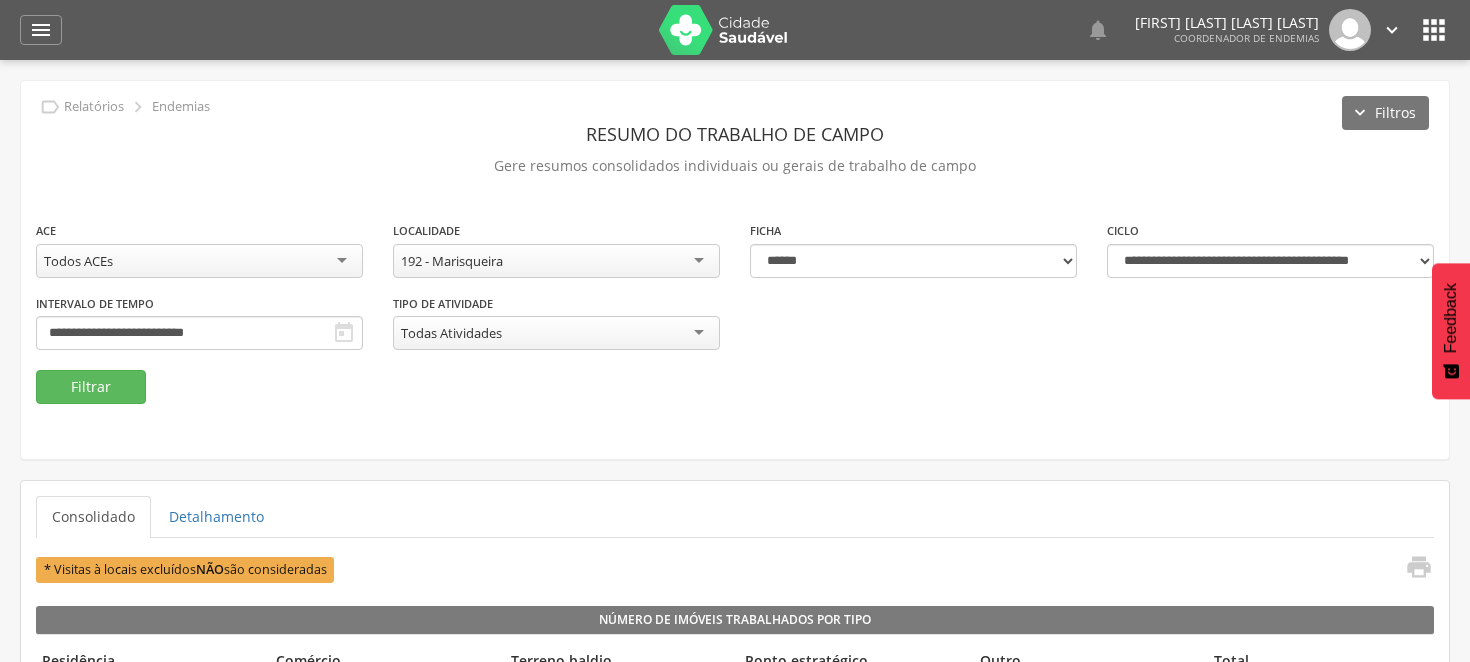click on "192 - Marisqueira" at bounding box center [556, 261] 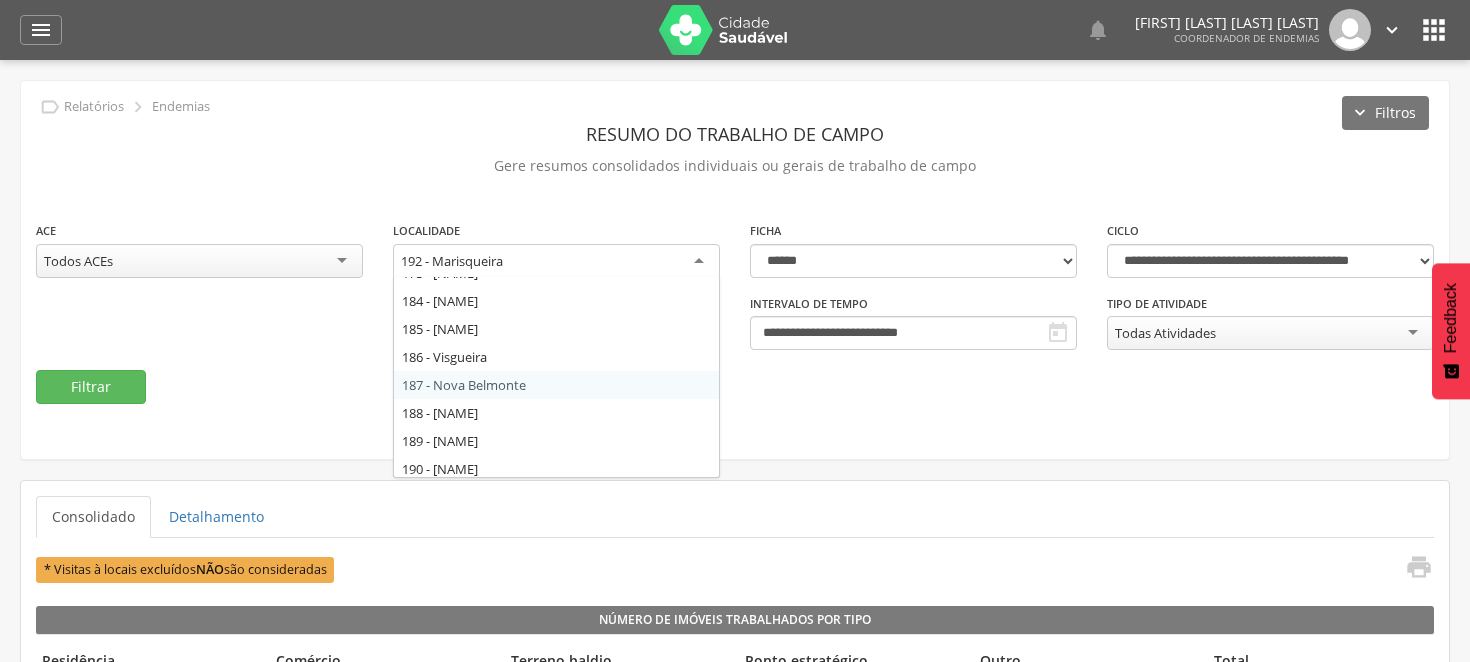 scroll, scrollTop: 108, scrollLeft: 0, axis: vertical 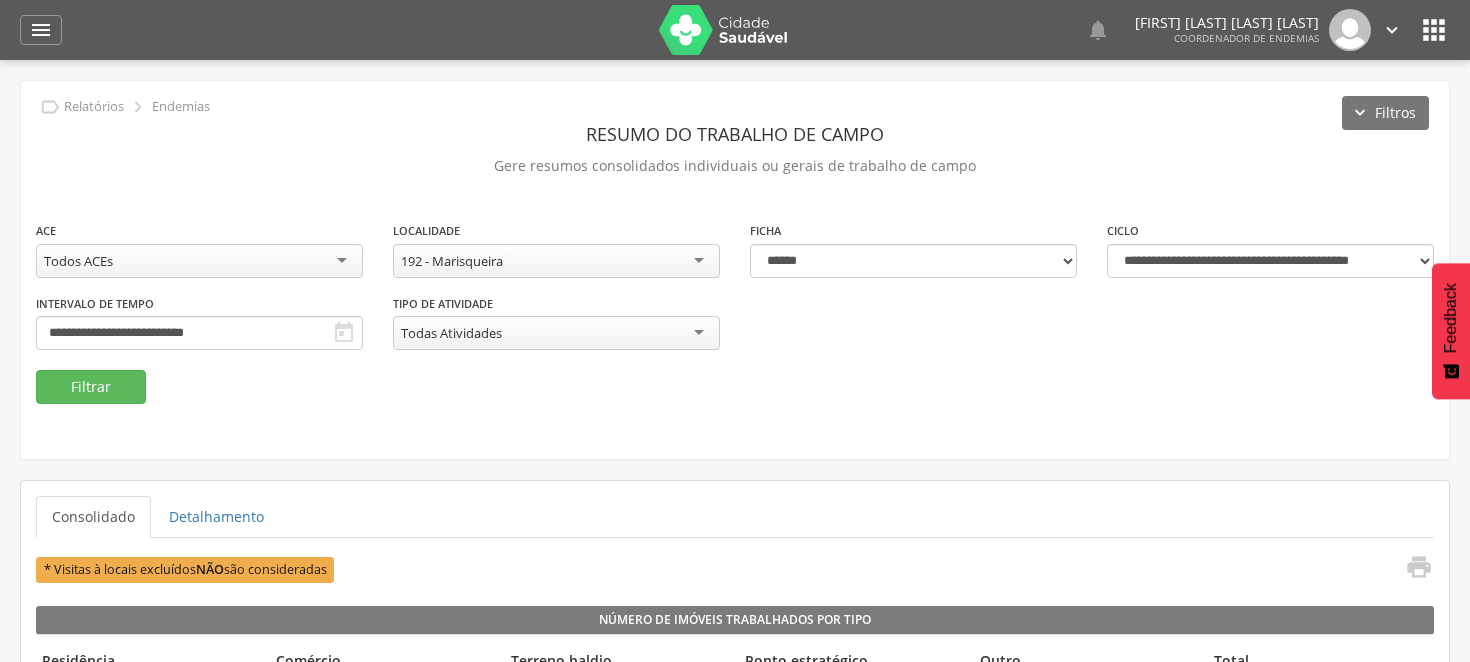 click on "**********" at bounding box center [735, 312] 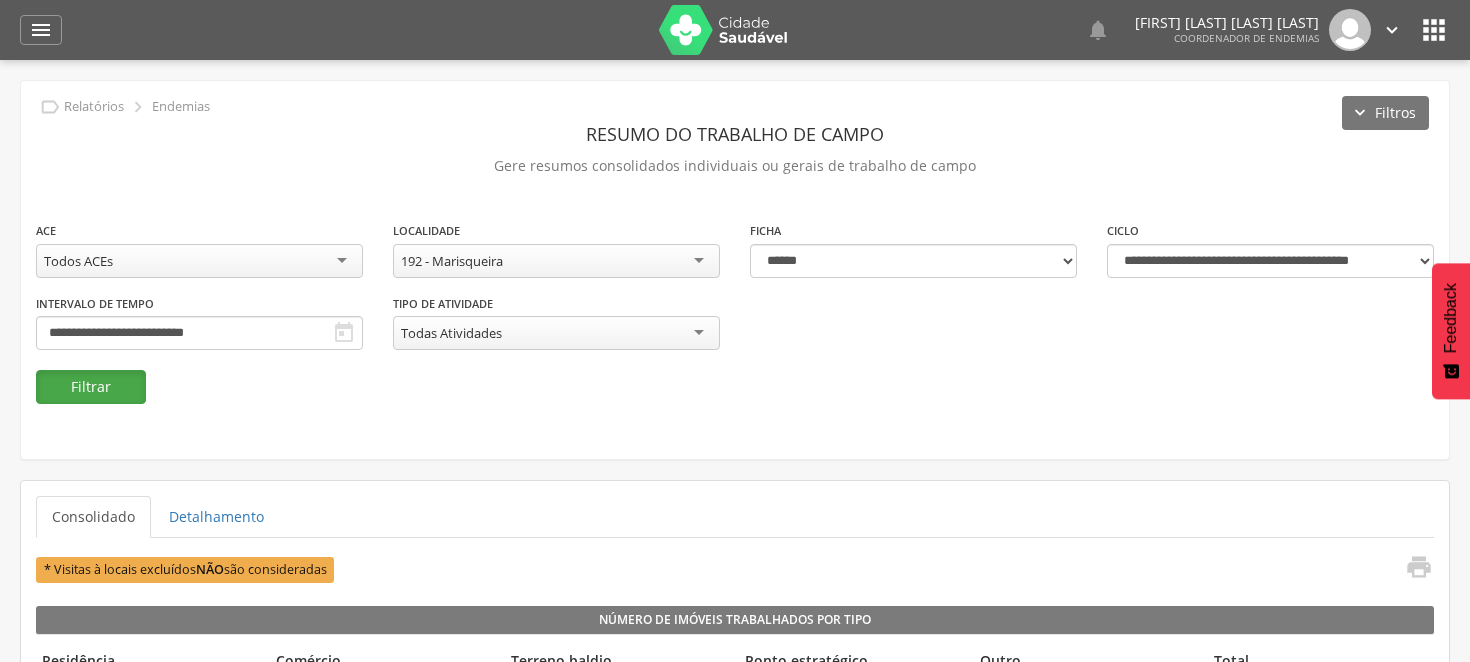 click on "Filtrar" at bounding box center (91, 387) 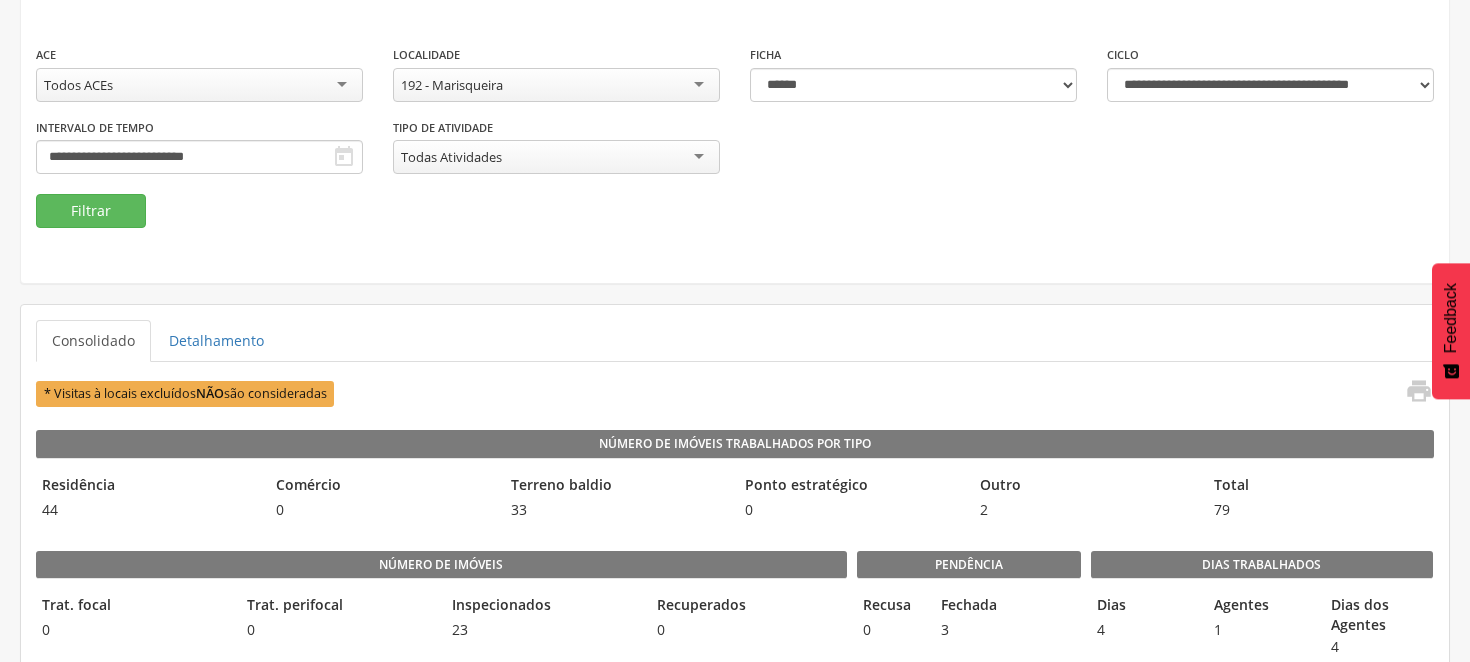 scroll, scrollTop: 171, scrollLeft: 0, axis: vertical 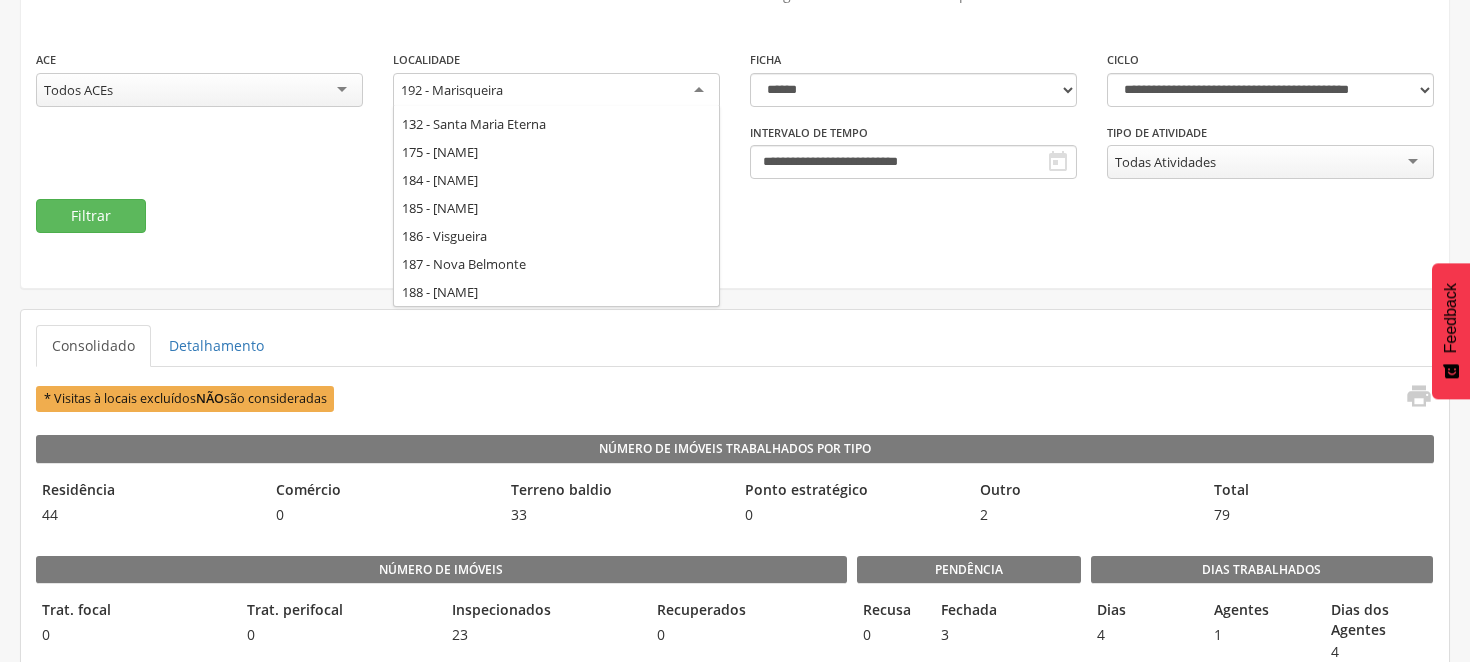 click on "192 - Marisqueira" at bounding box center (556, 91) 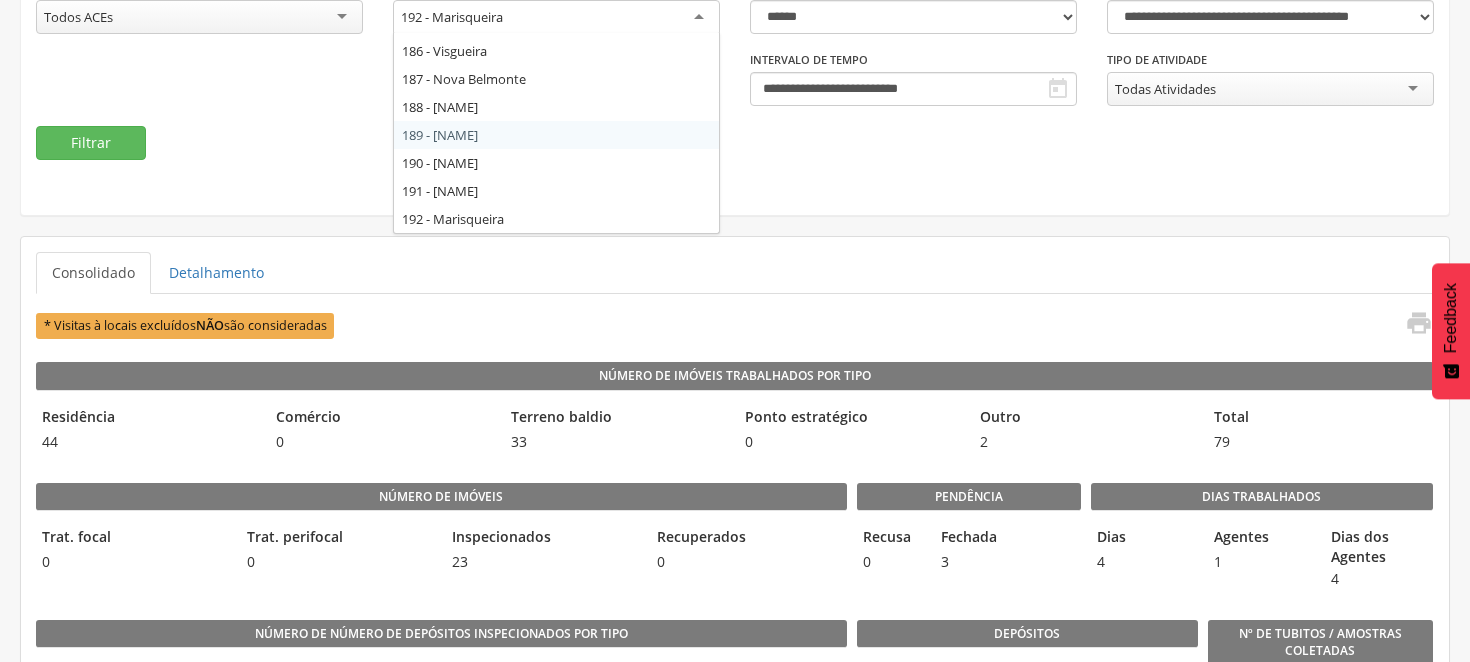 scroll, scrollTop: 282, scrollLeft: 0, axis: vertical 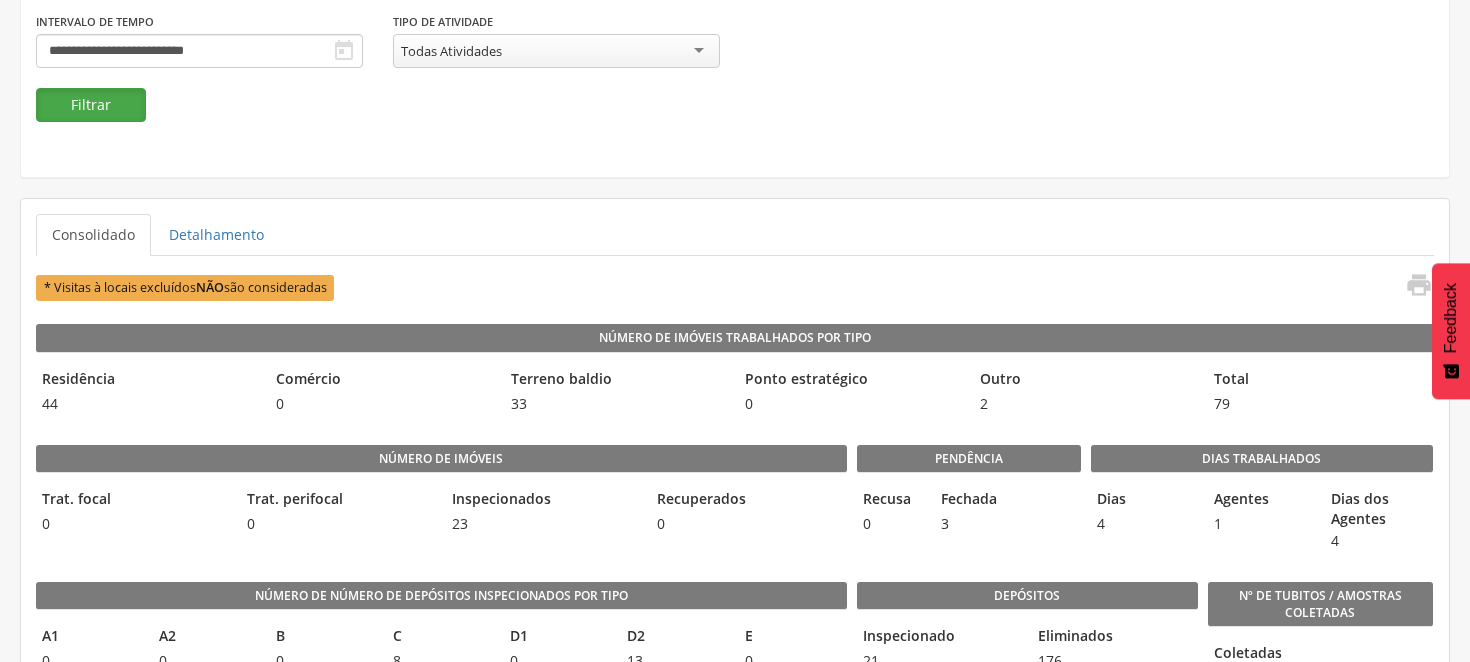 click on "Filtrar" at bounding box center [91, 105] 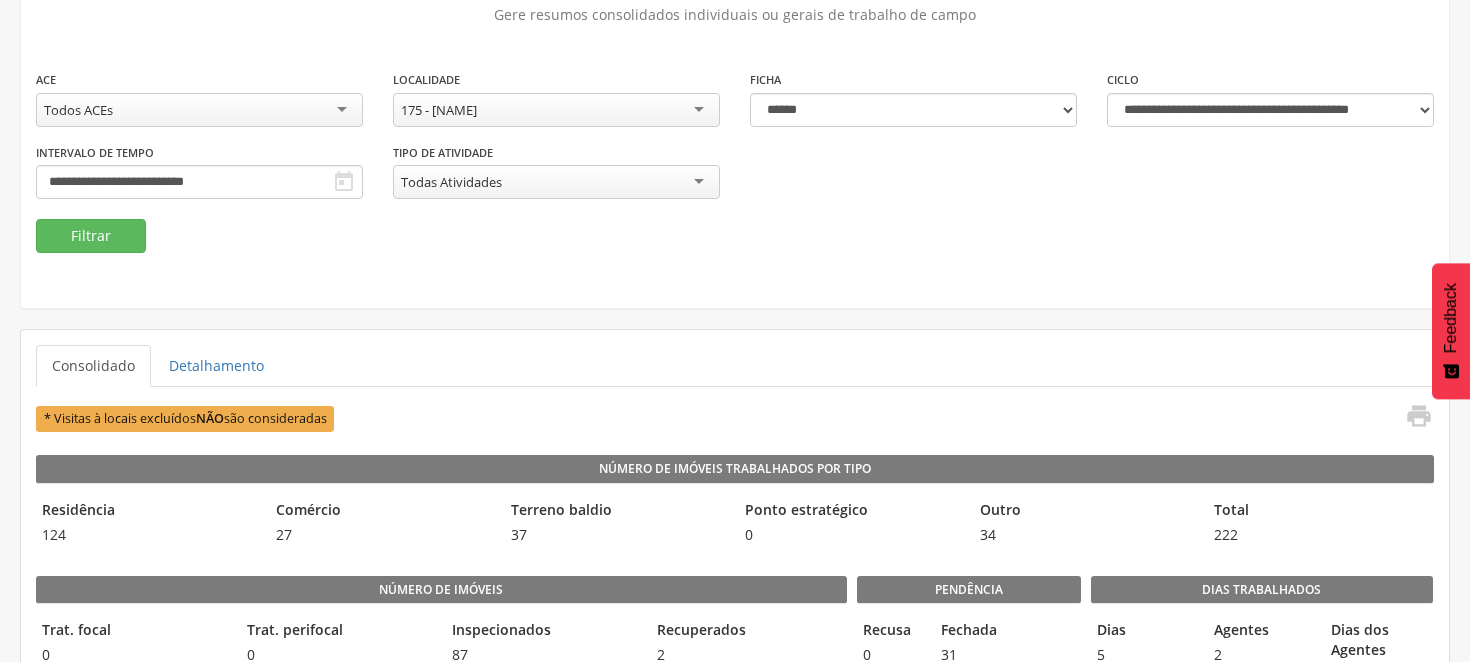 scroll, scrollTop: 30, scrollLeft: 0, axis: vertical 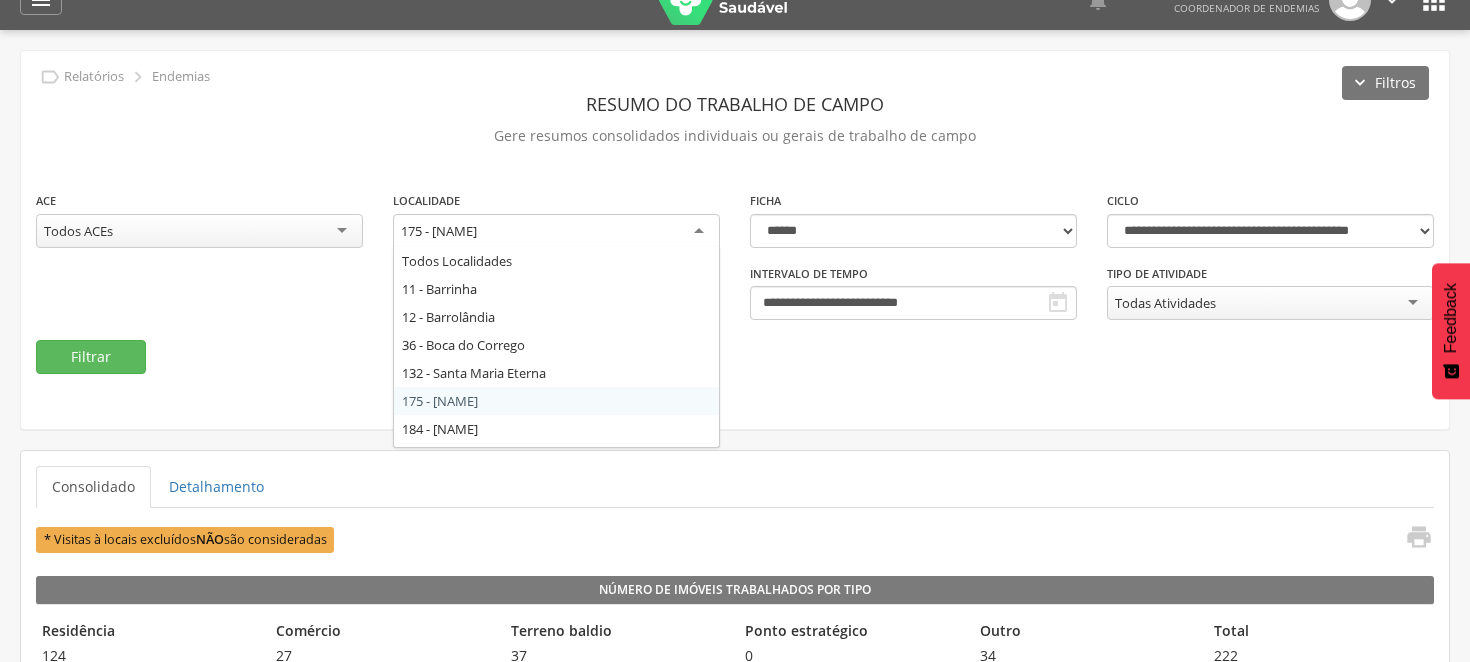 click on "175 - [NAME]" at bounding box center (556, 232) 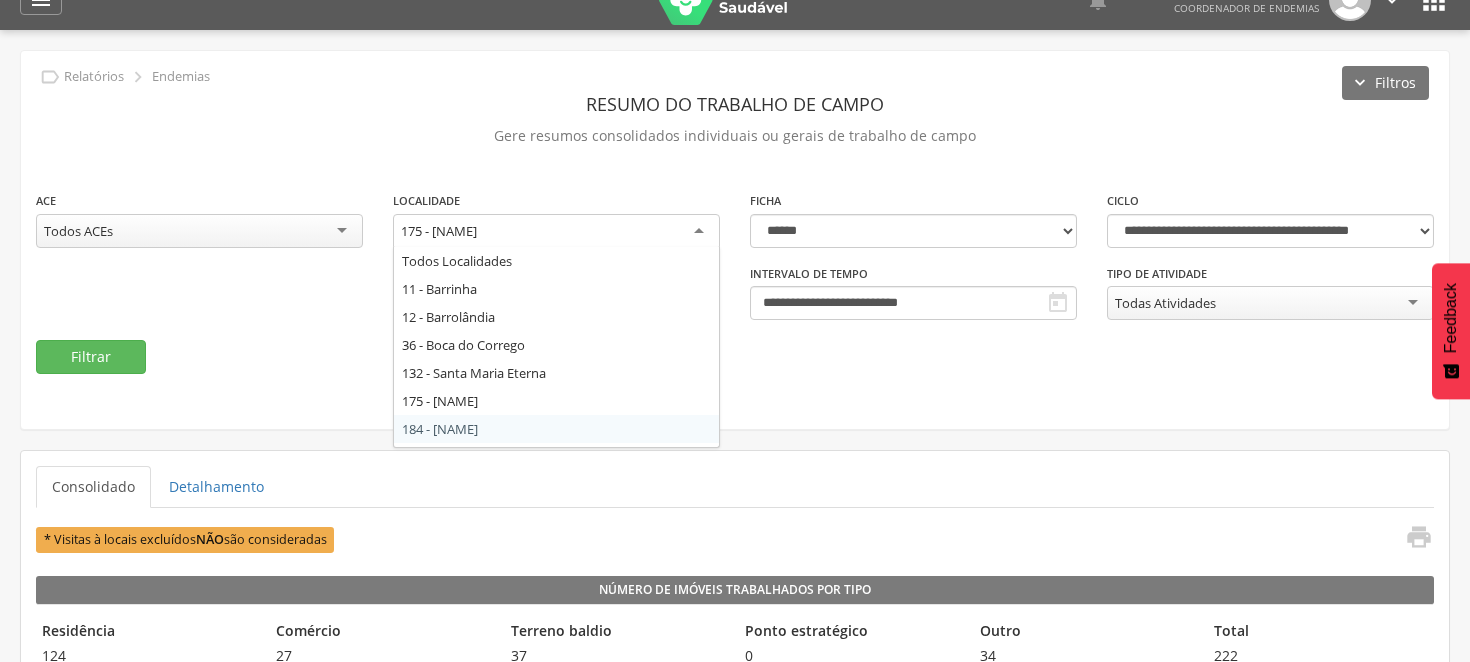 scroll, scrollTop: 0, scrollLeft: 0, axis: both 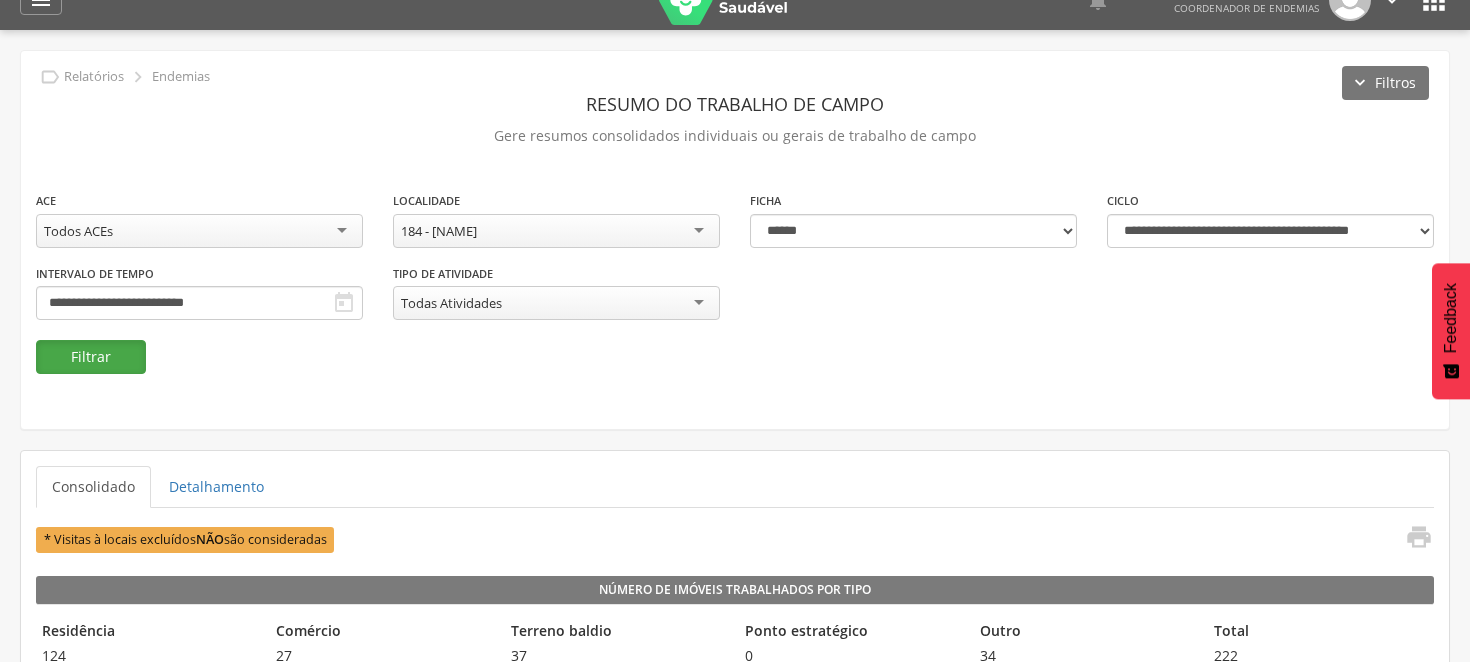 click on "Filtrar" at bounding box center (91, 357) 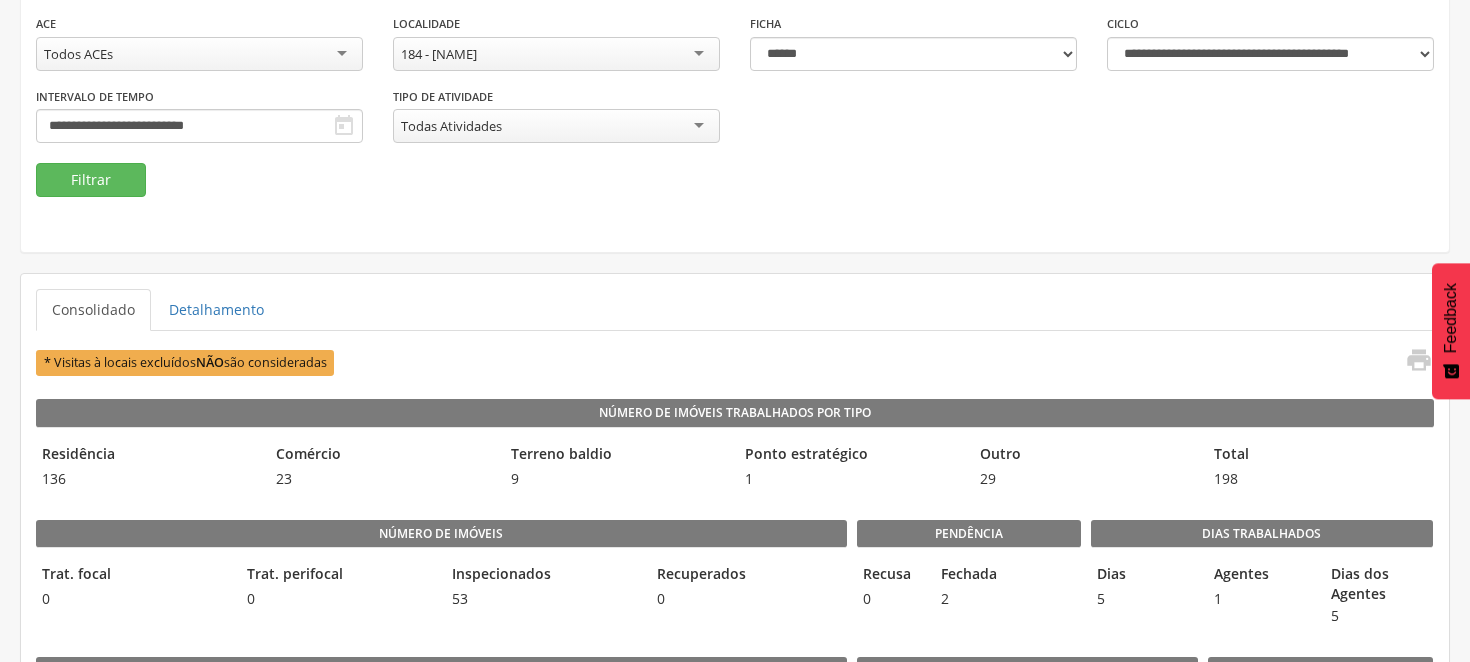 scroll, scrollTop: 171, scrollLeft: 0, axis: vertical 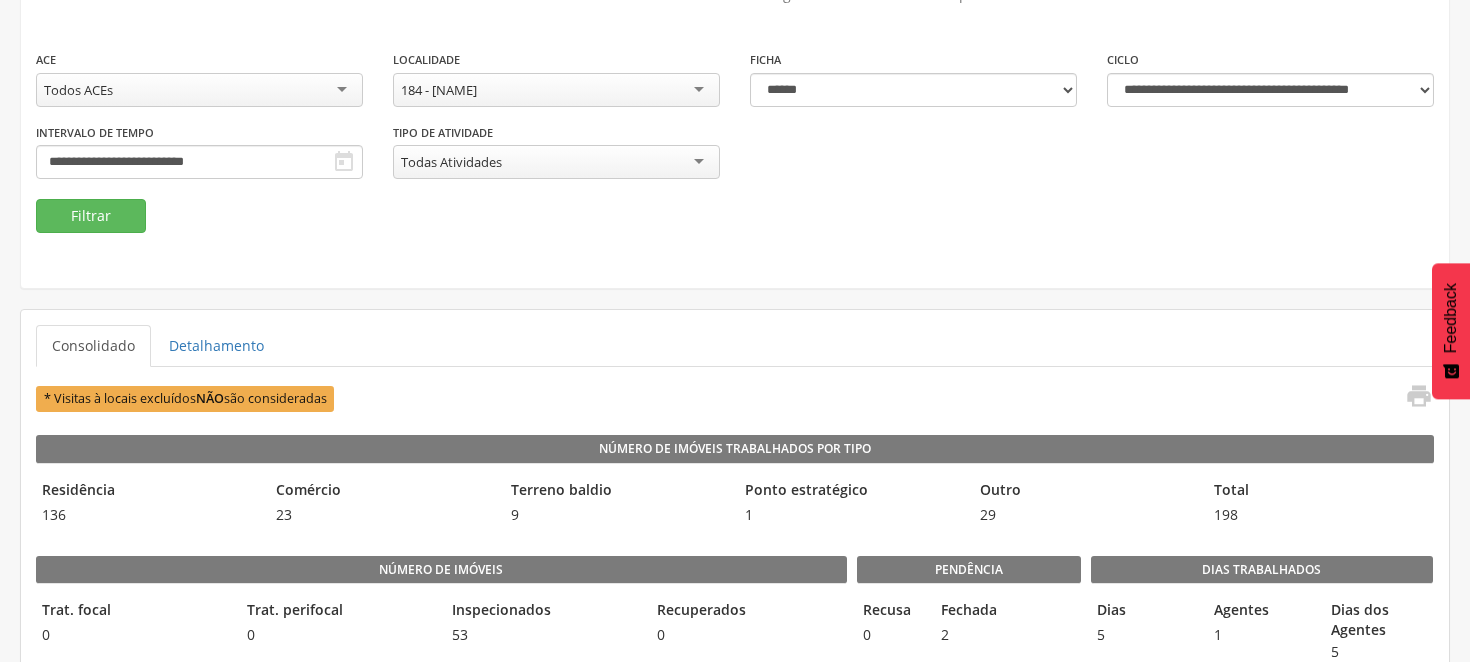 click on "184 - [NAME]" at bounding box center (556, 90) 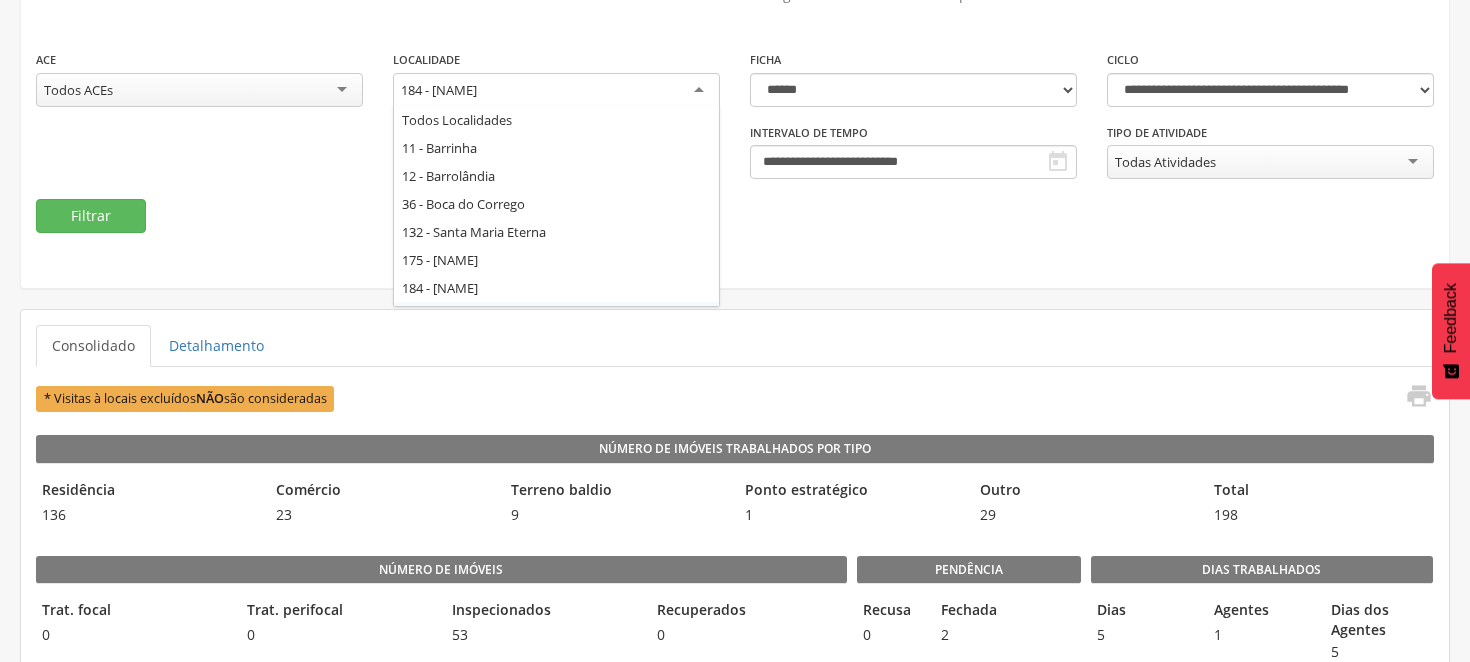 scroll, scrollTop: 0, scrollLeft: 0, axis: both 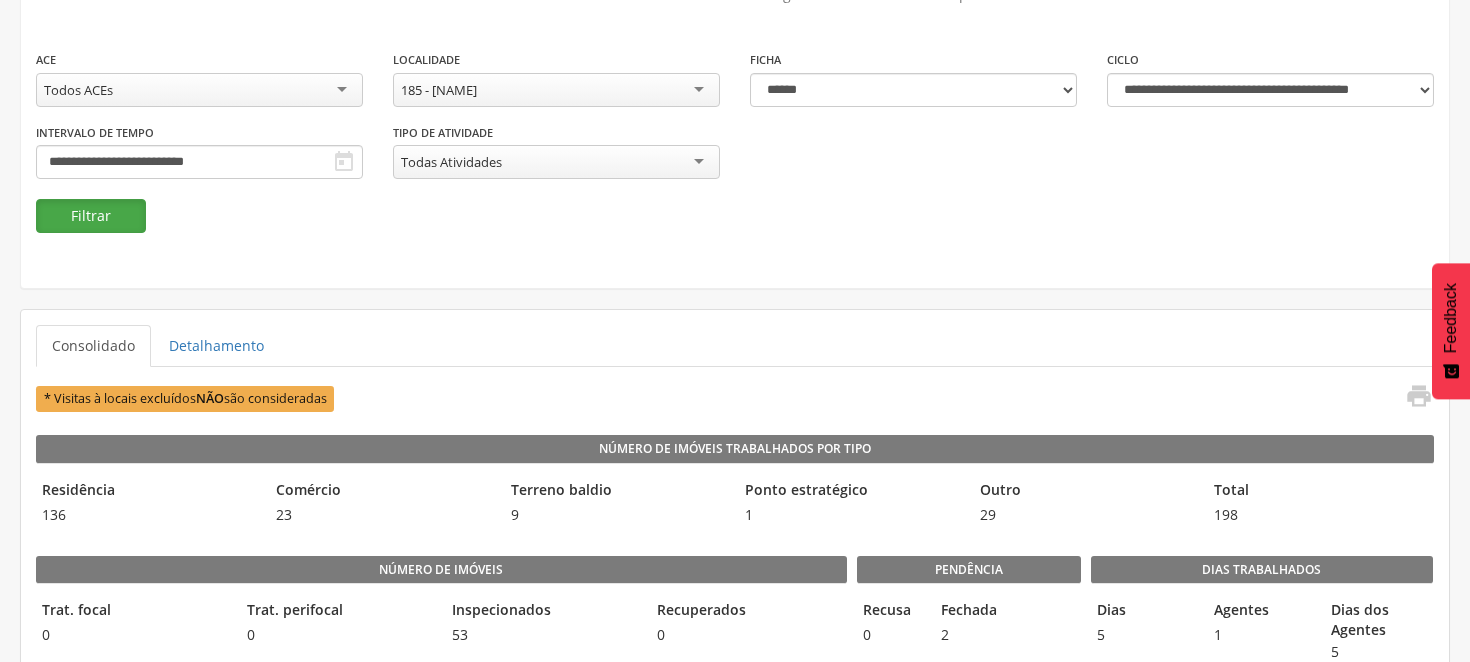 click on "Filtrar" at bounding box center [91, 216] 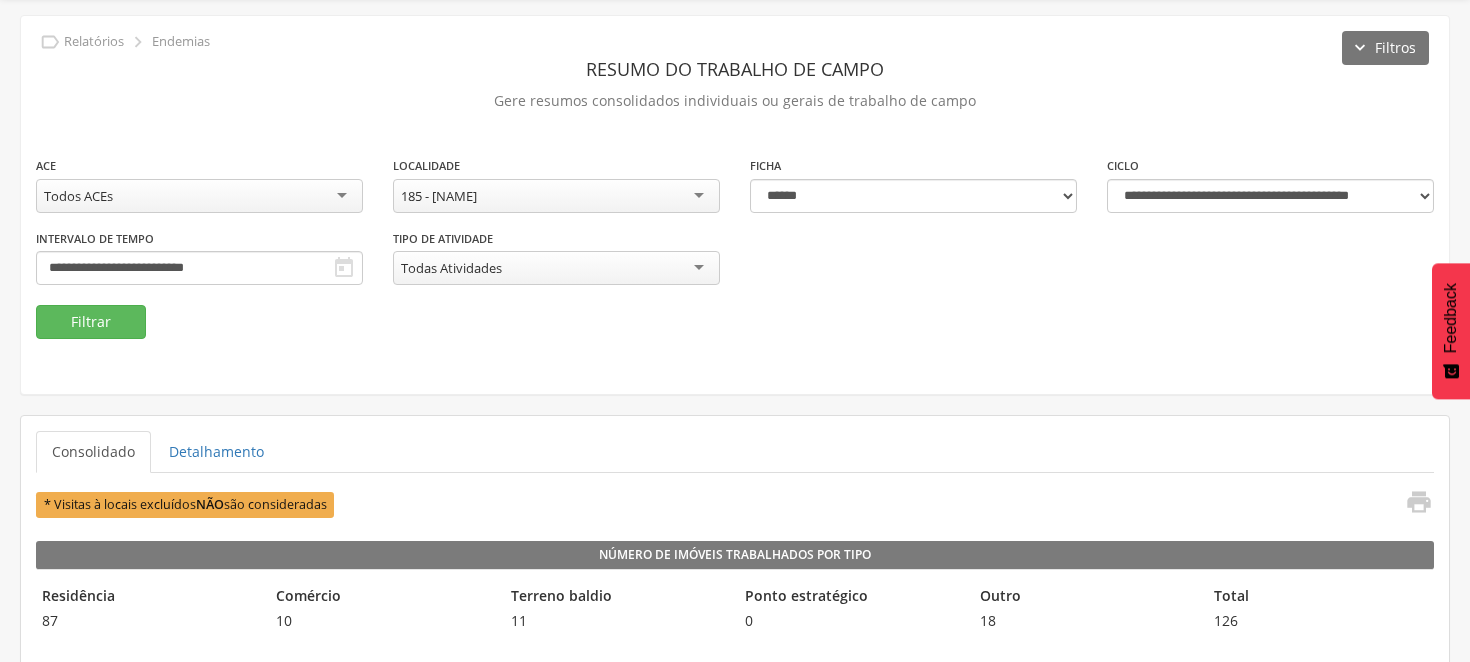 scroll, scrollTop: 60, scrollLeft: 0, axis: vertical 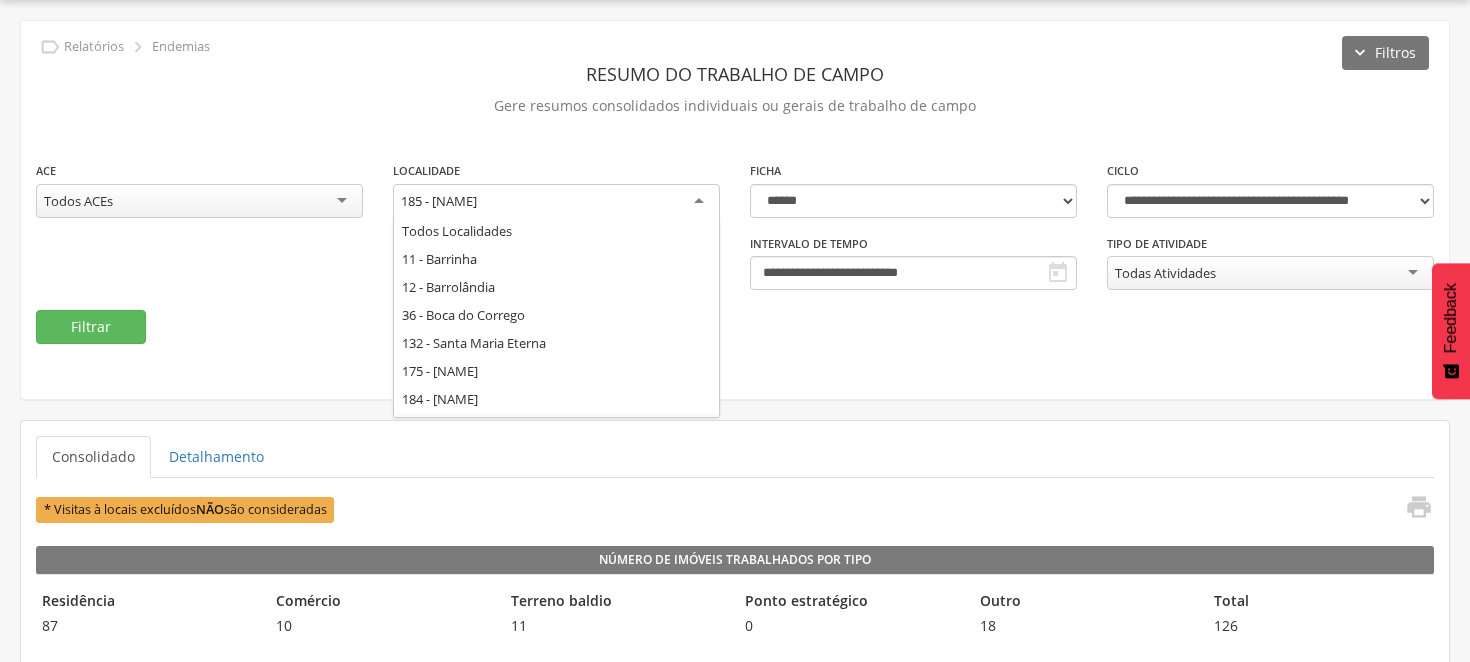 click on "185 - [NAME]" at bounding box center (556, 202) 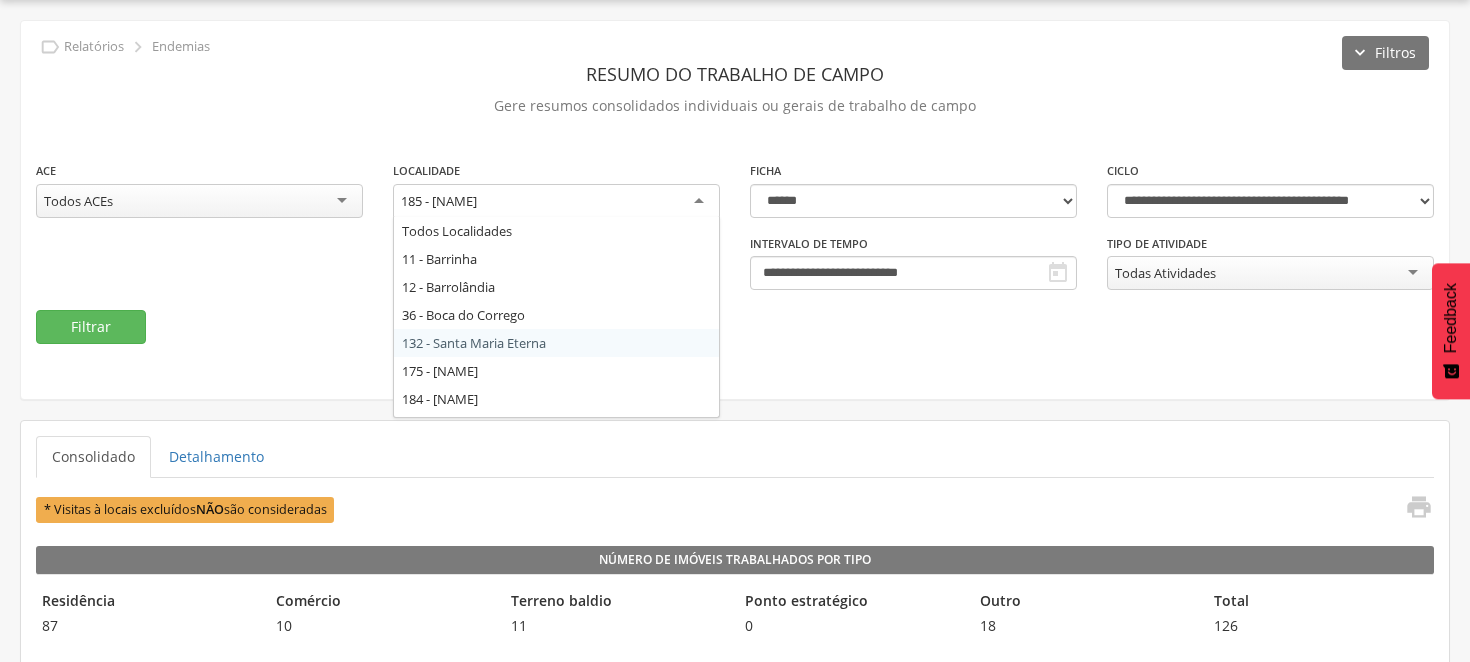 scroll, scrollTop: 0, scrollLeft: 0, axis: both 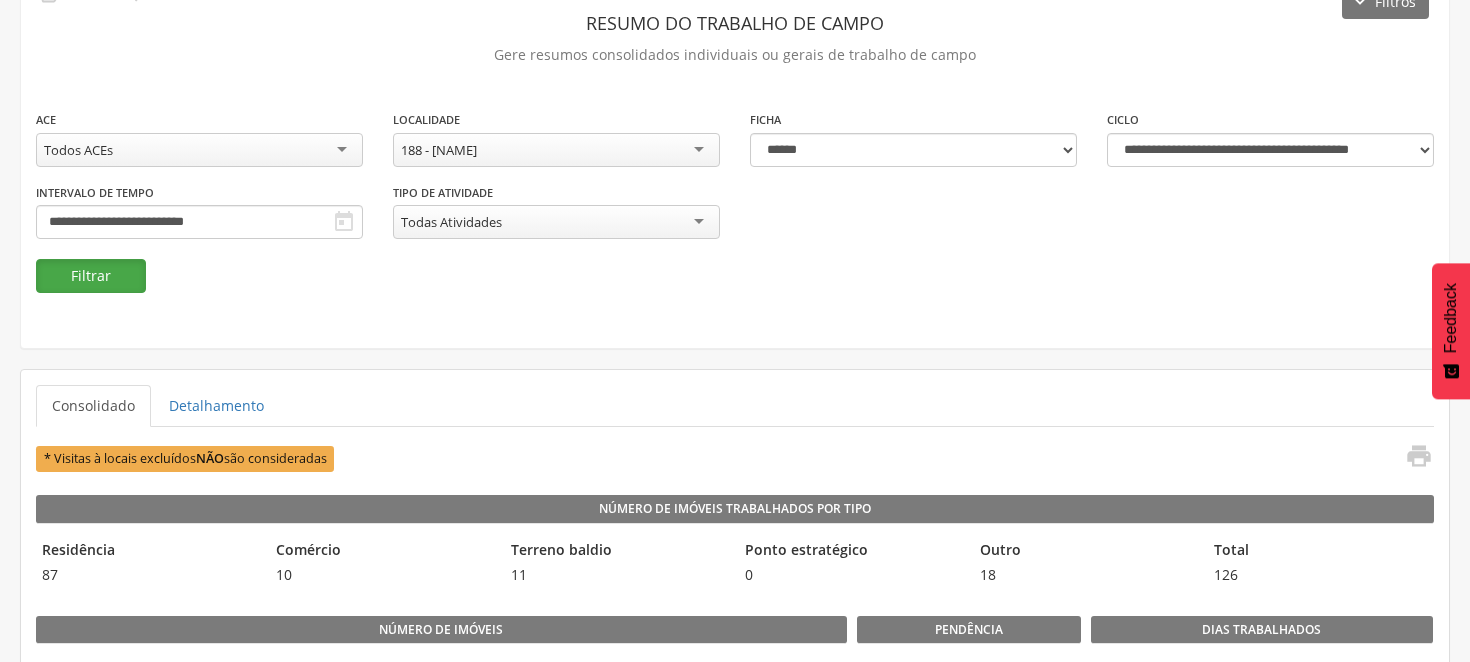 click on "Filtrar" at bounding box center (91, 276) 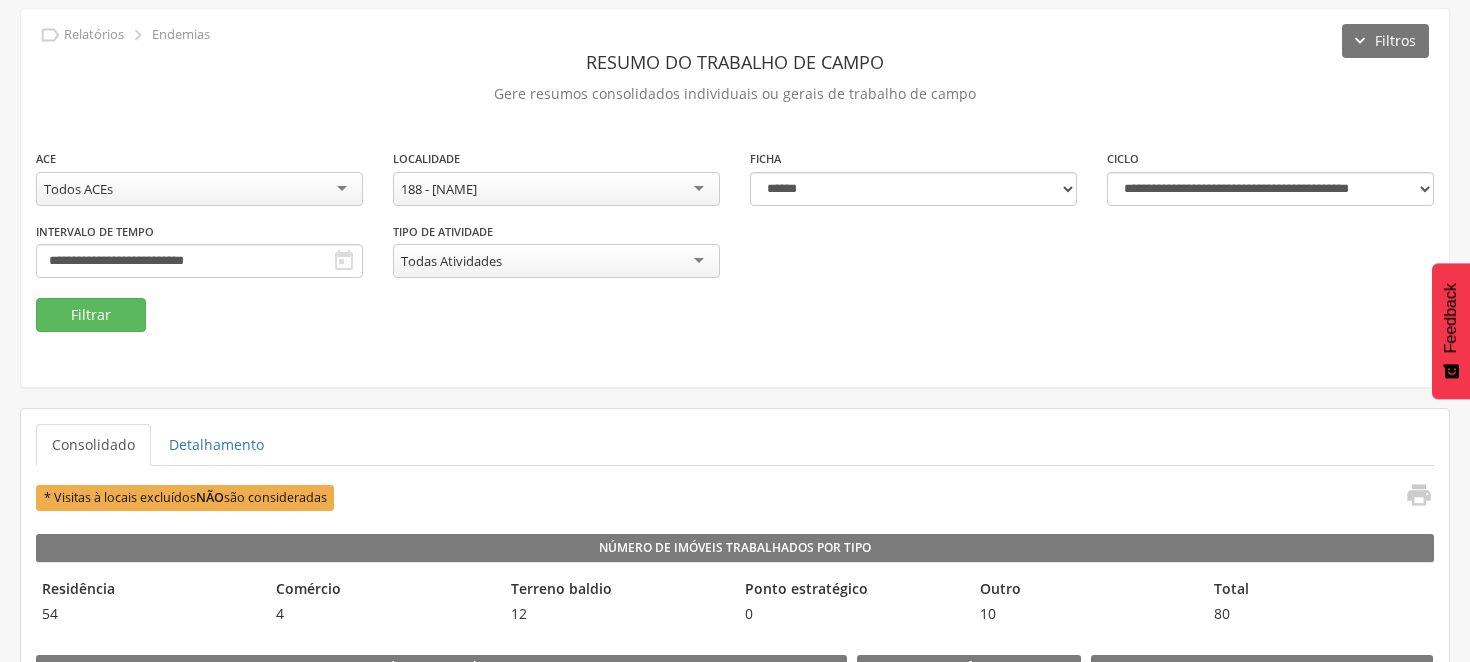 scroll, scrollTop: 0, scrollLeft: 0, axis: both 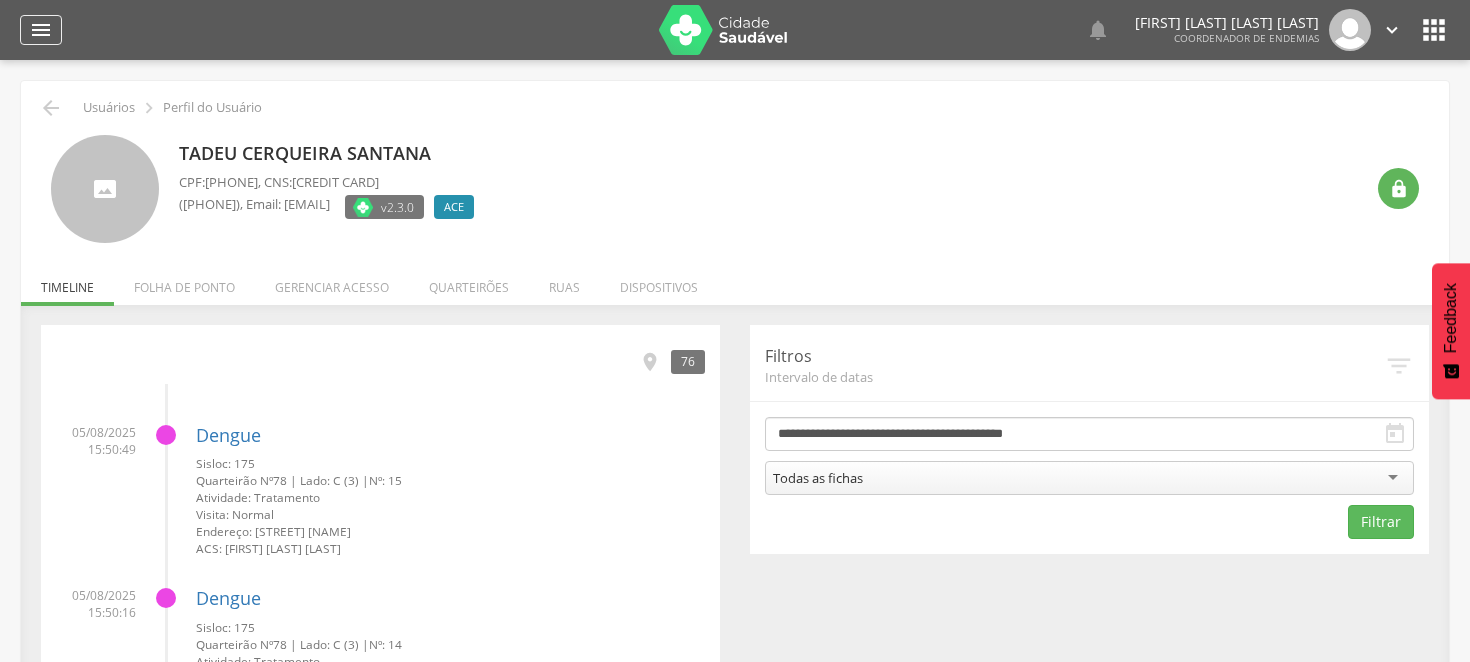 click on "" at bounding box center (41, 30) 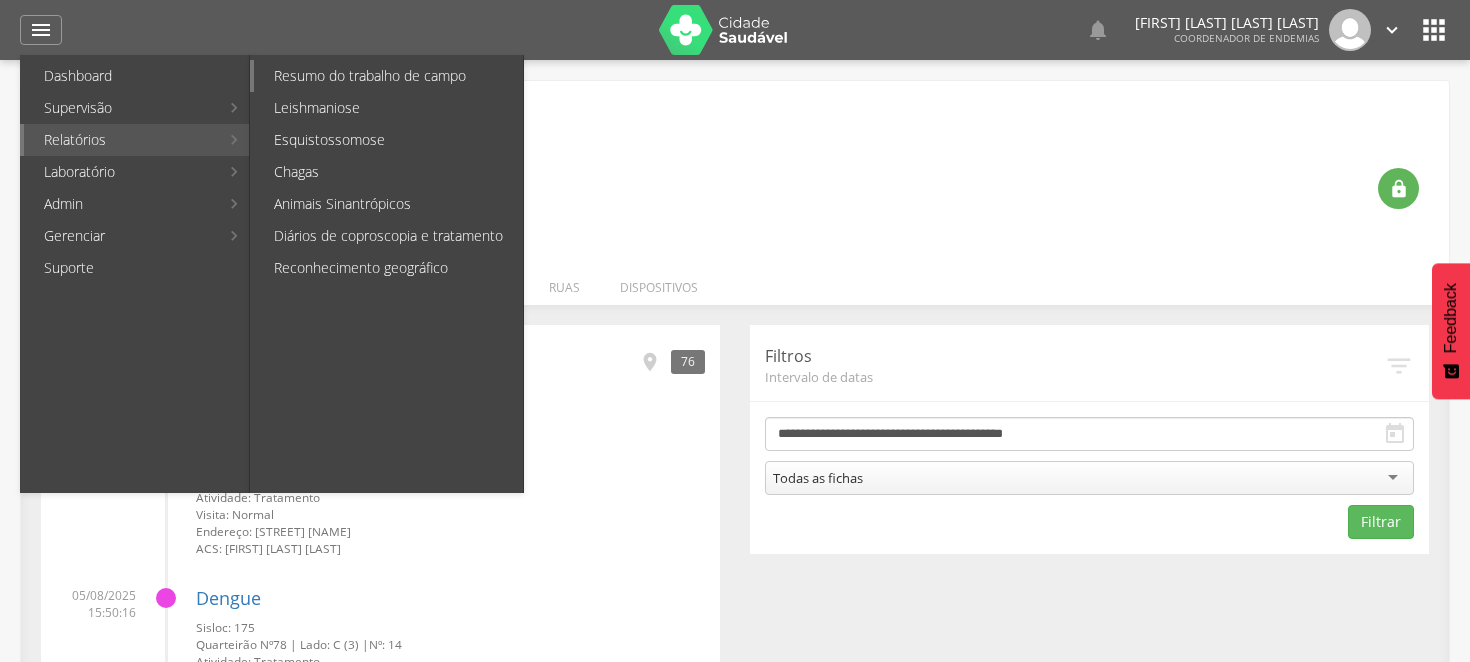 click on "Resumo do trabalho de campo" at bounding box center [388, 76] 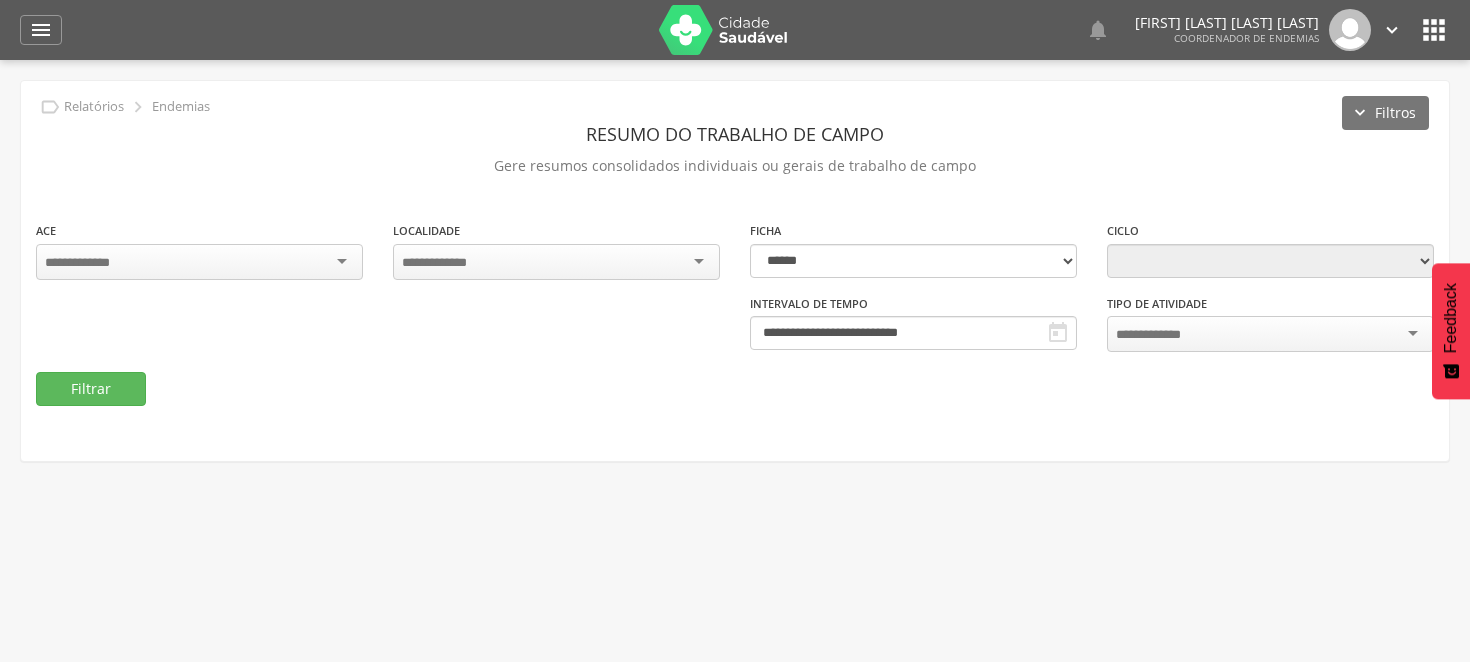 type on "**********" 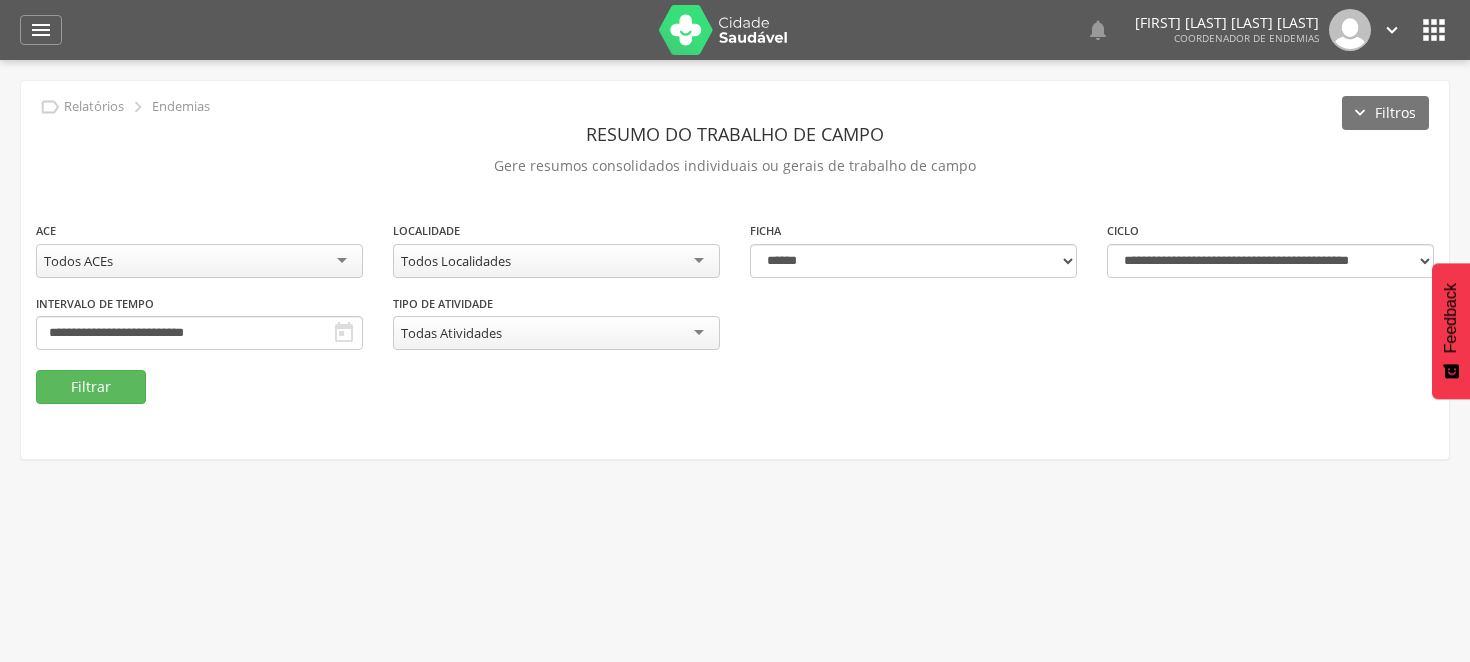 scroll, scrollTop: 60, scrollLeft: 0, axis: vertical 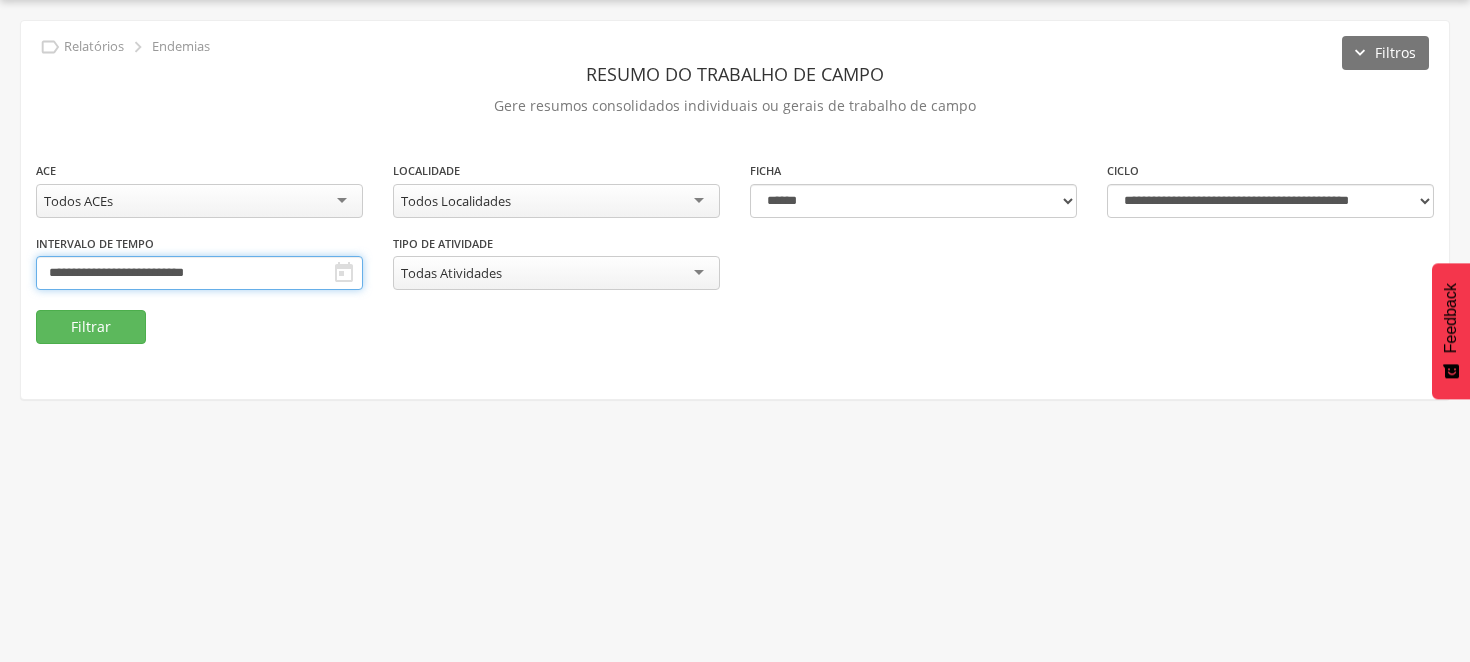 click on "**********" at bounding box center [199, 273] 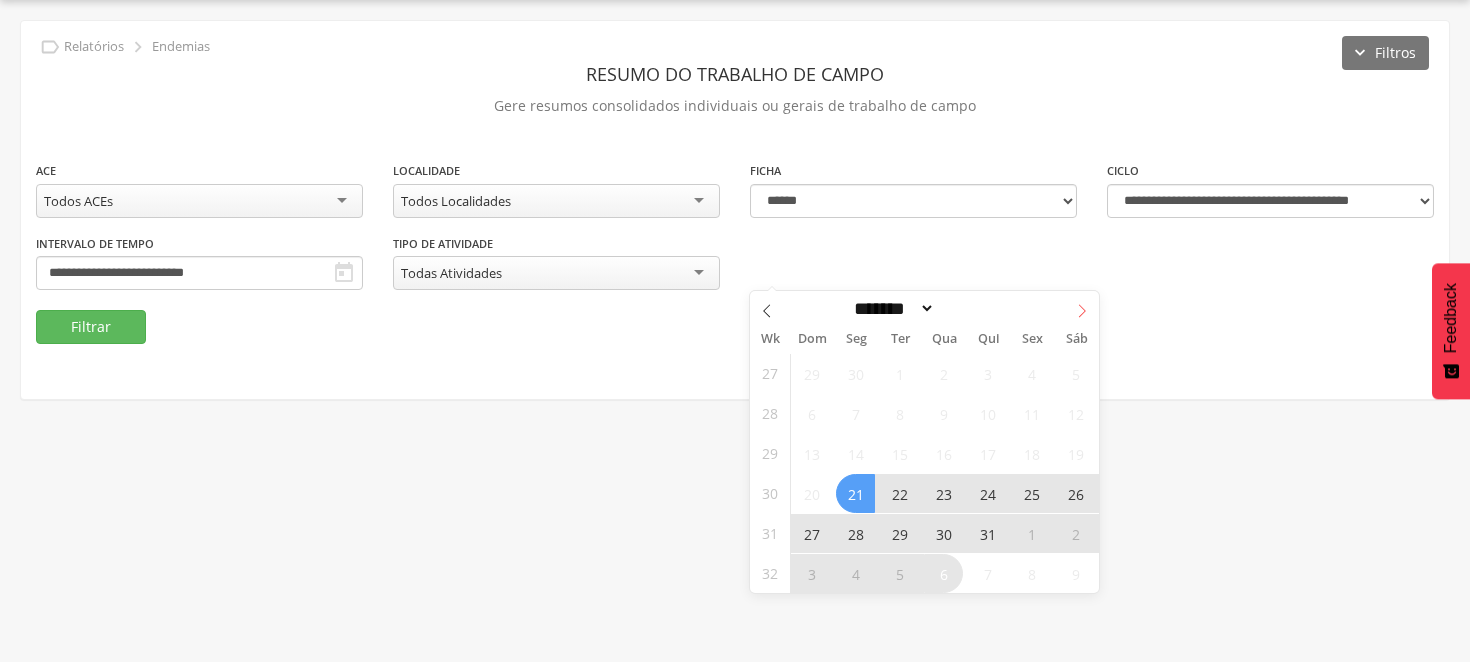 click 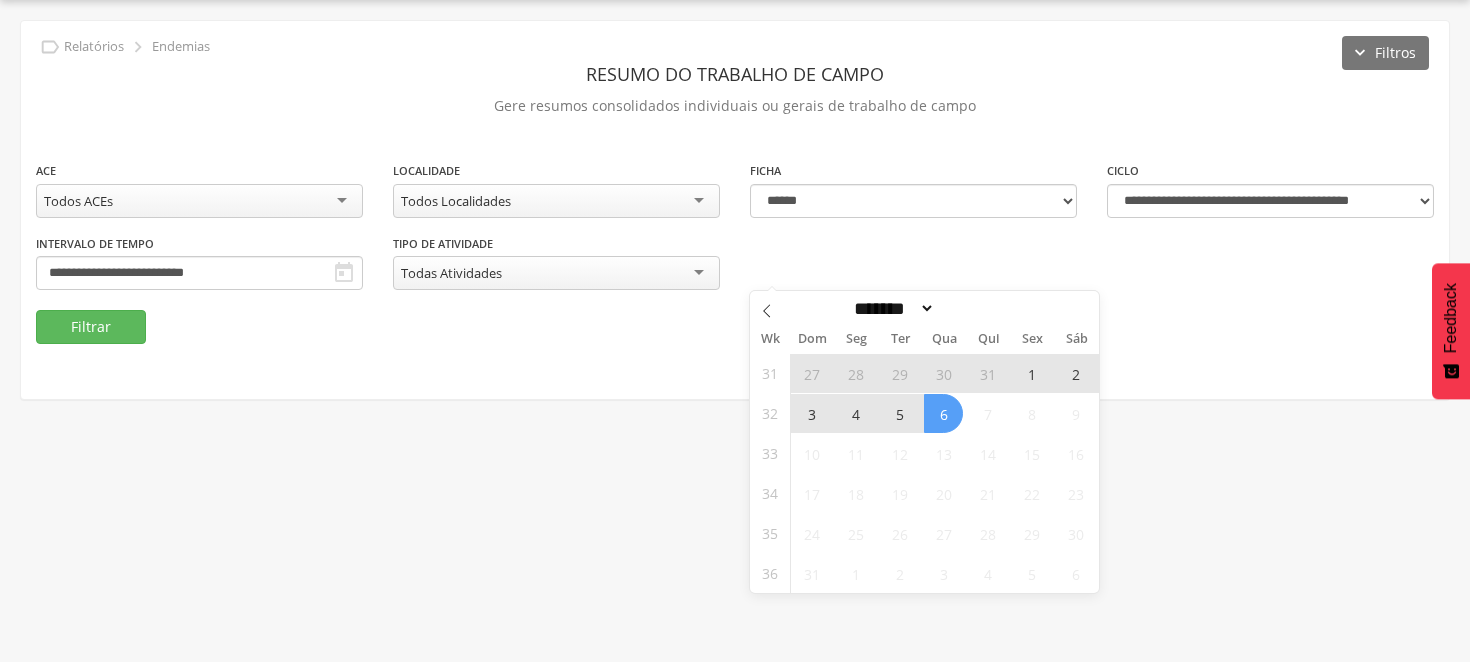 click on "27" at bounding box center [811, 373] 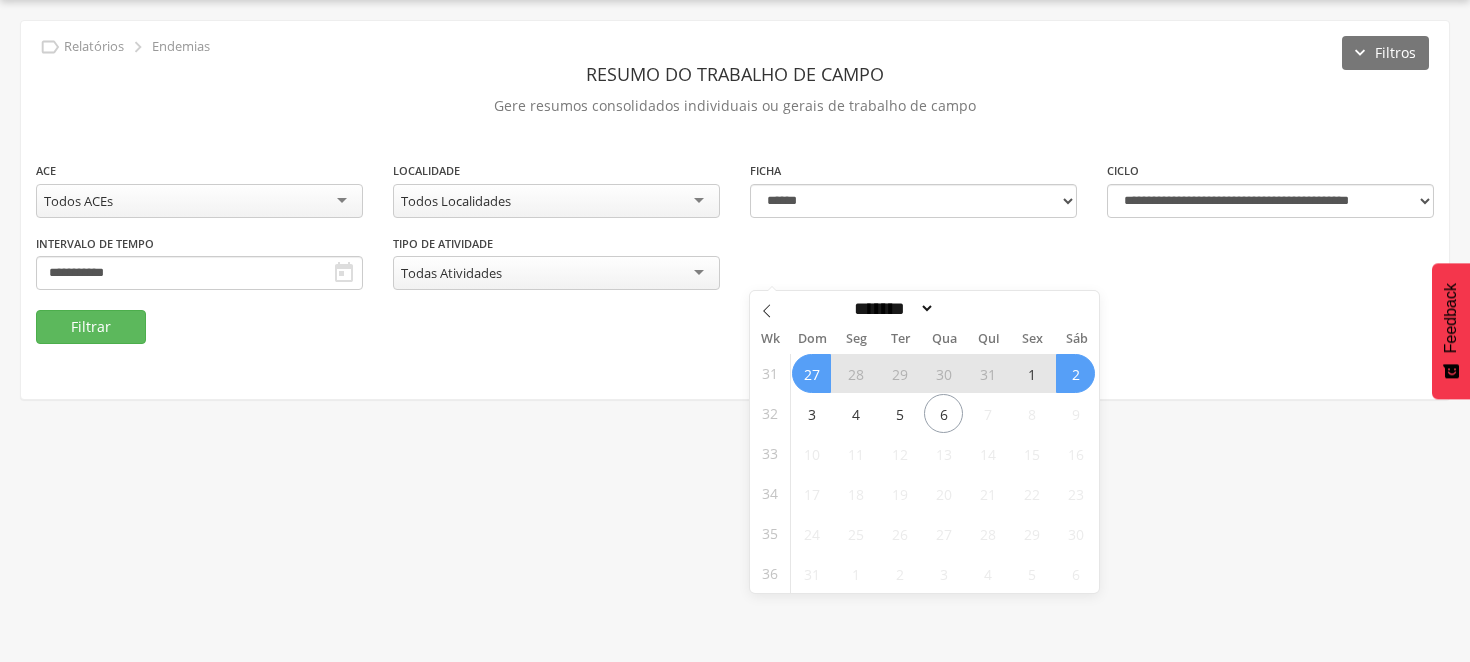 click on "2" at bounding box center (1075, 373) 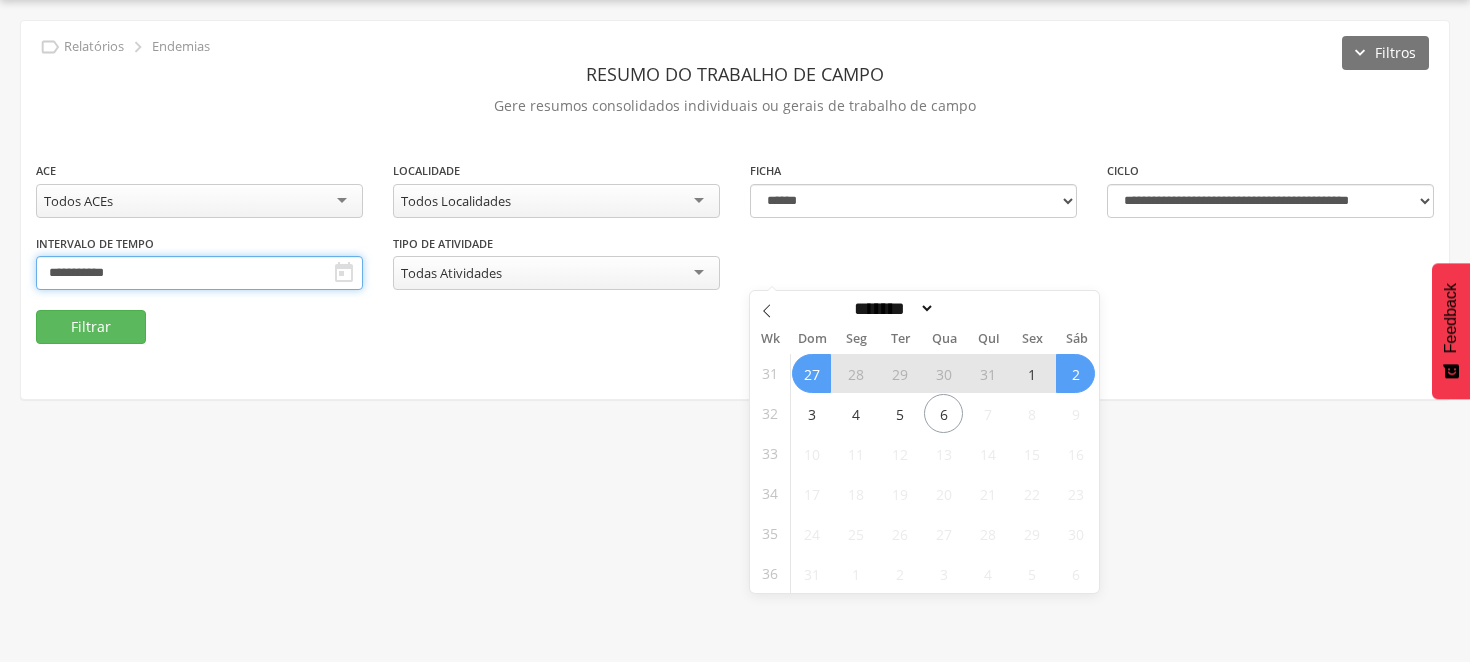 type on "**********" 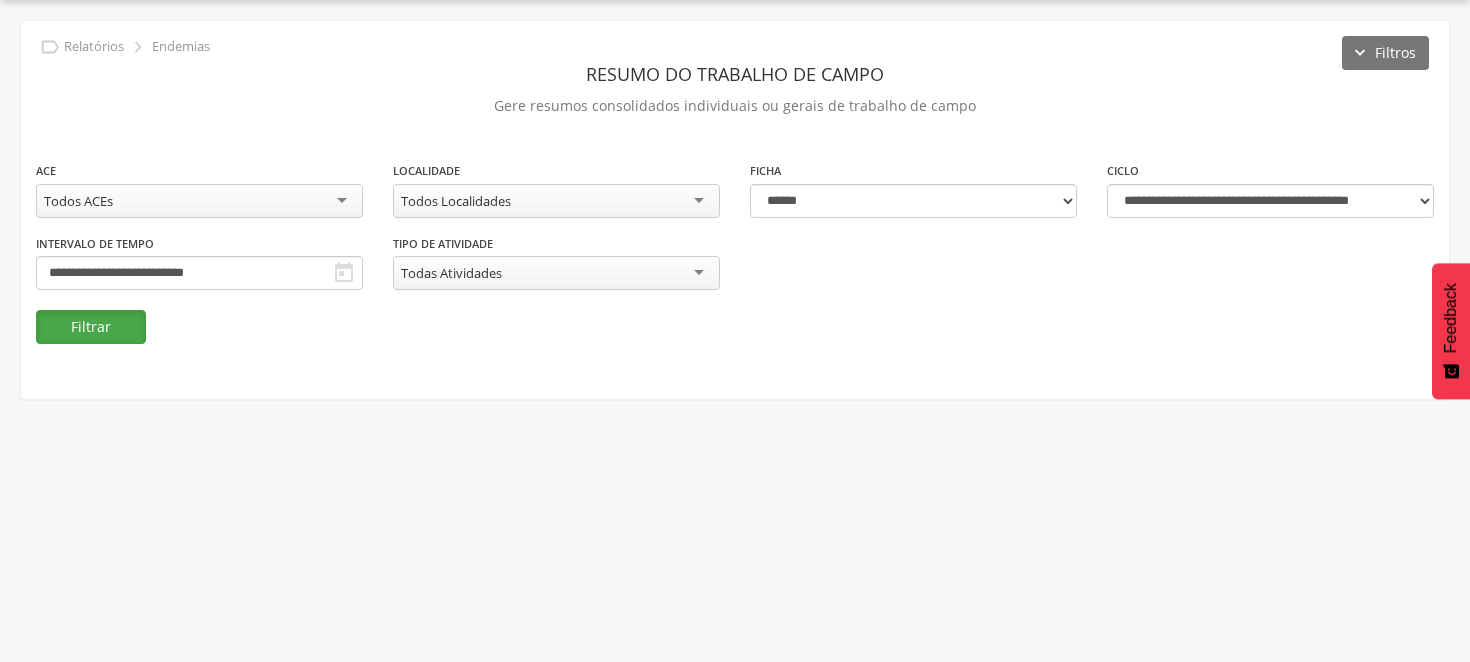 click on "Filtrar" at bounding box center (91, 327) 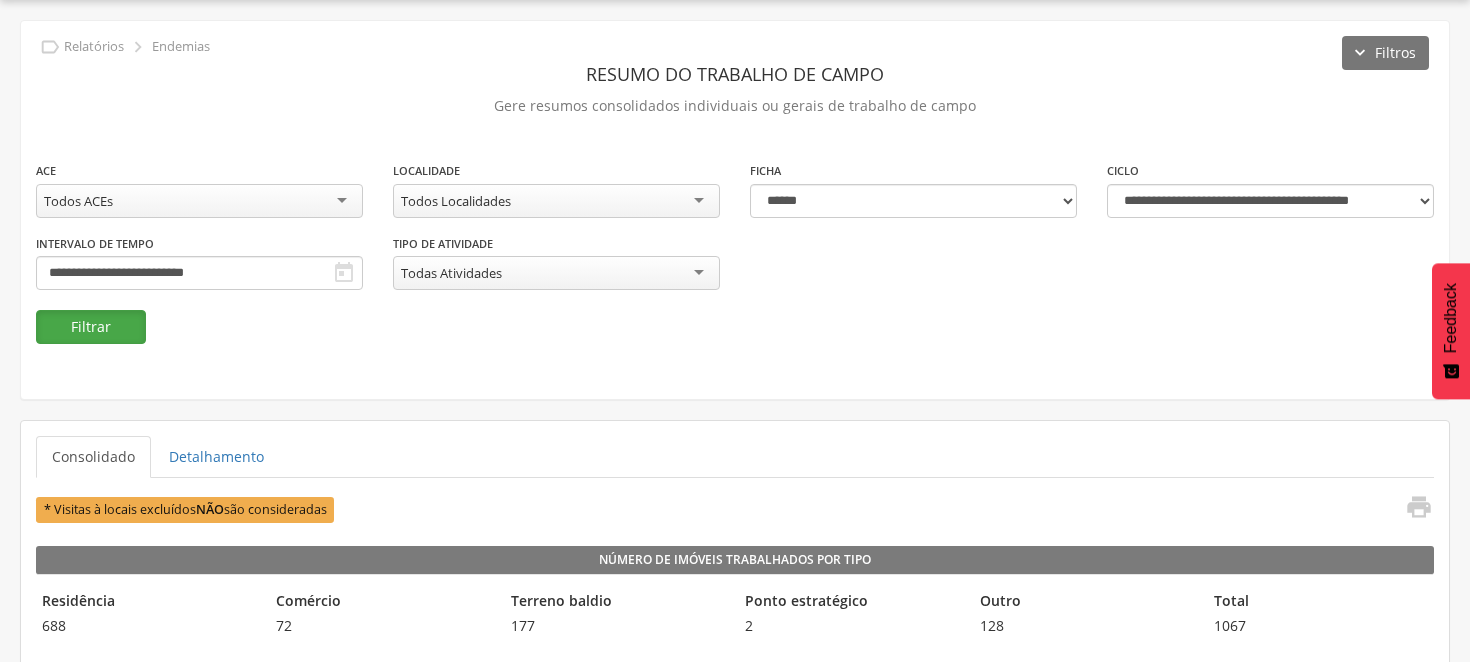 click on "Filtrar" at bounding box center (91, 327) 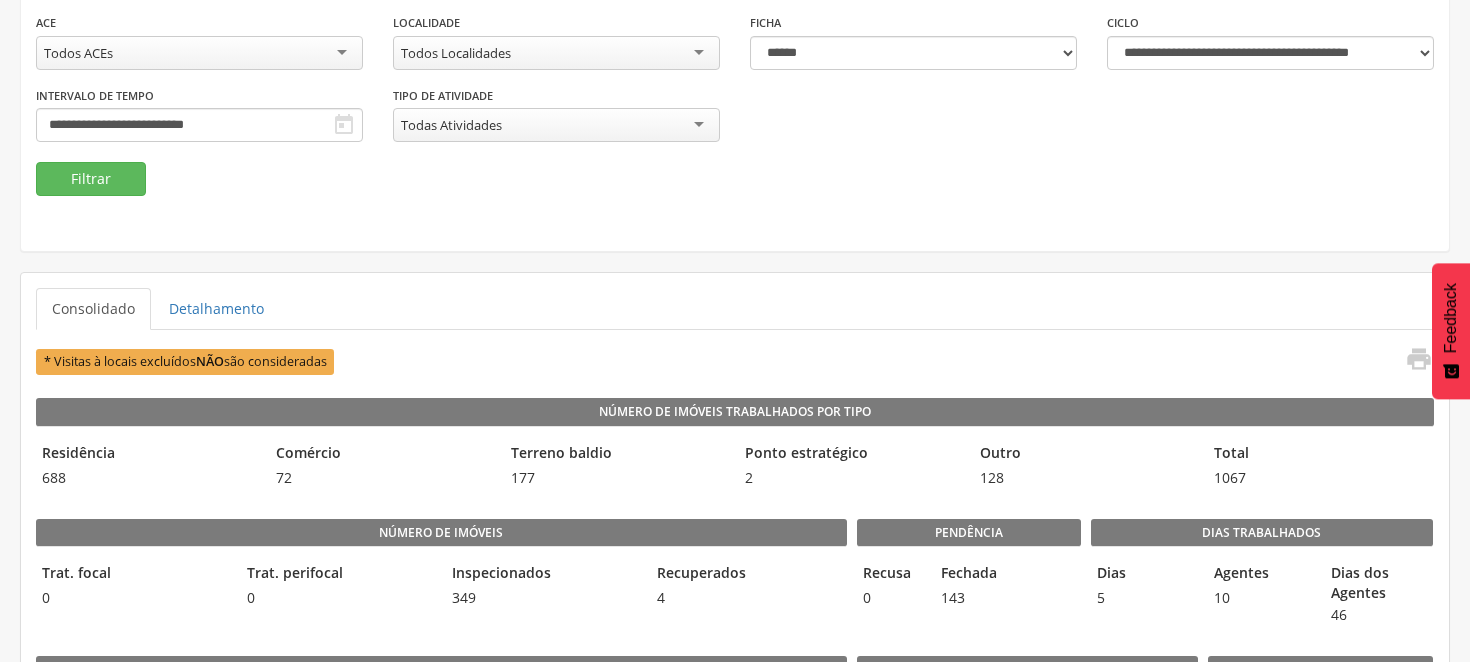 scroll, scrollTop: 171, scrollLeft: 0, axis: vertical 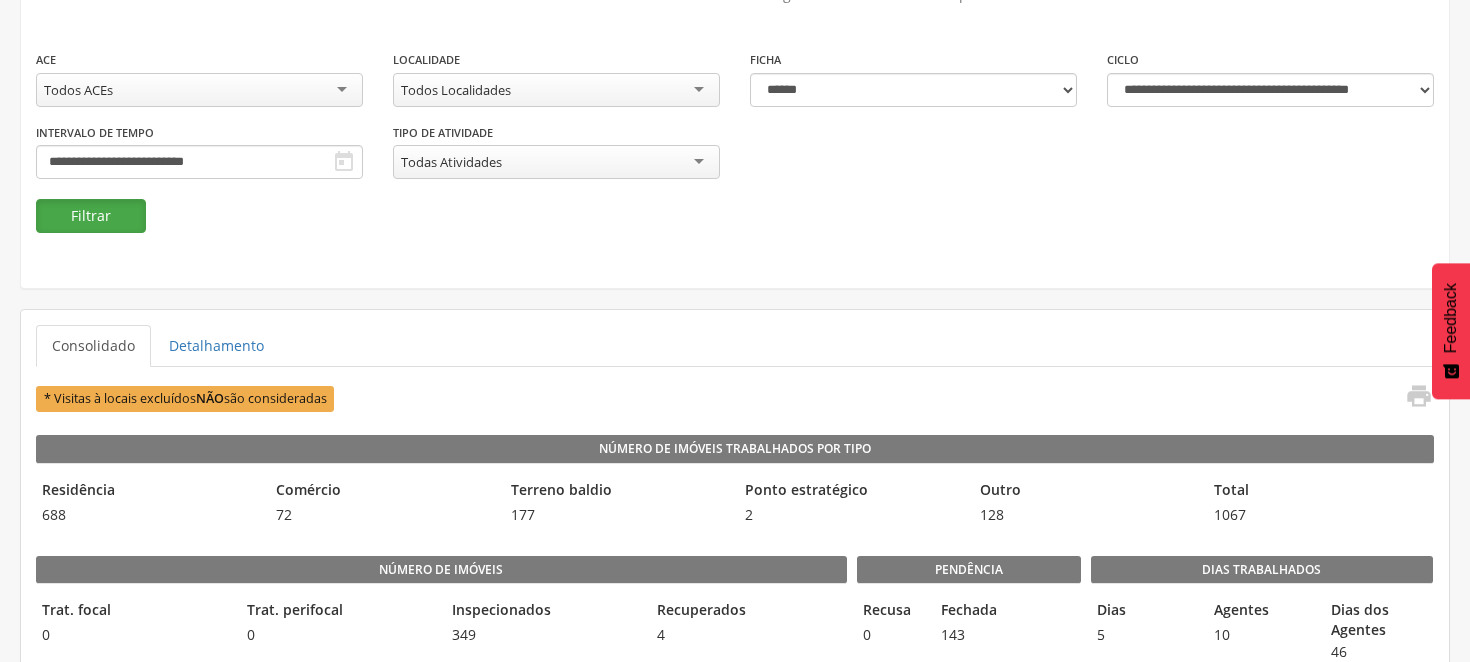 click on "Filtrar" at bounding box center [91, 216] 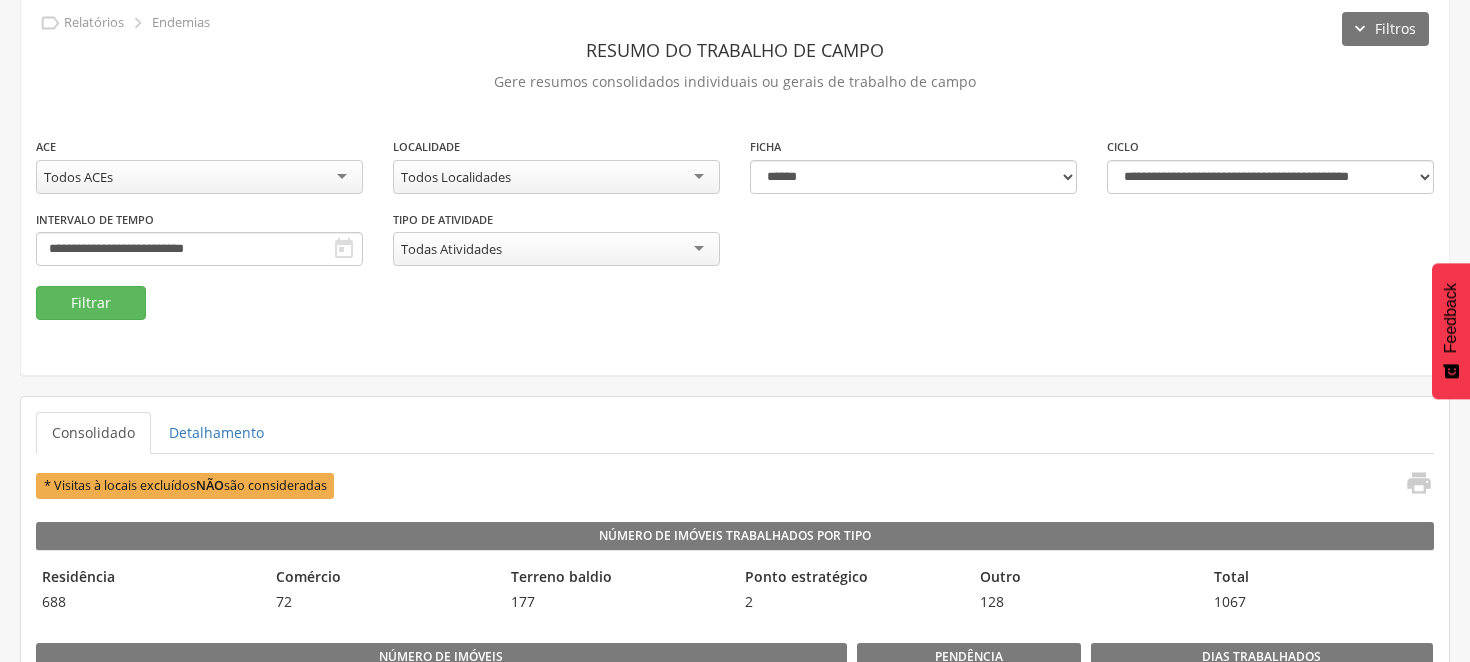 scroll, scrollTop: 60, scrollLeft: 0, axis: vertical 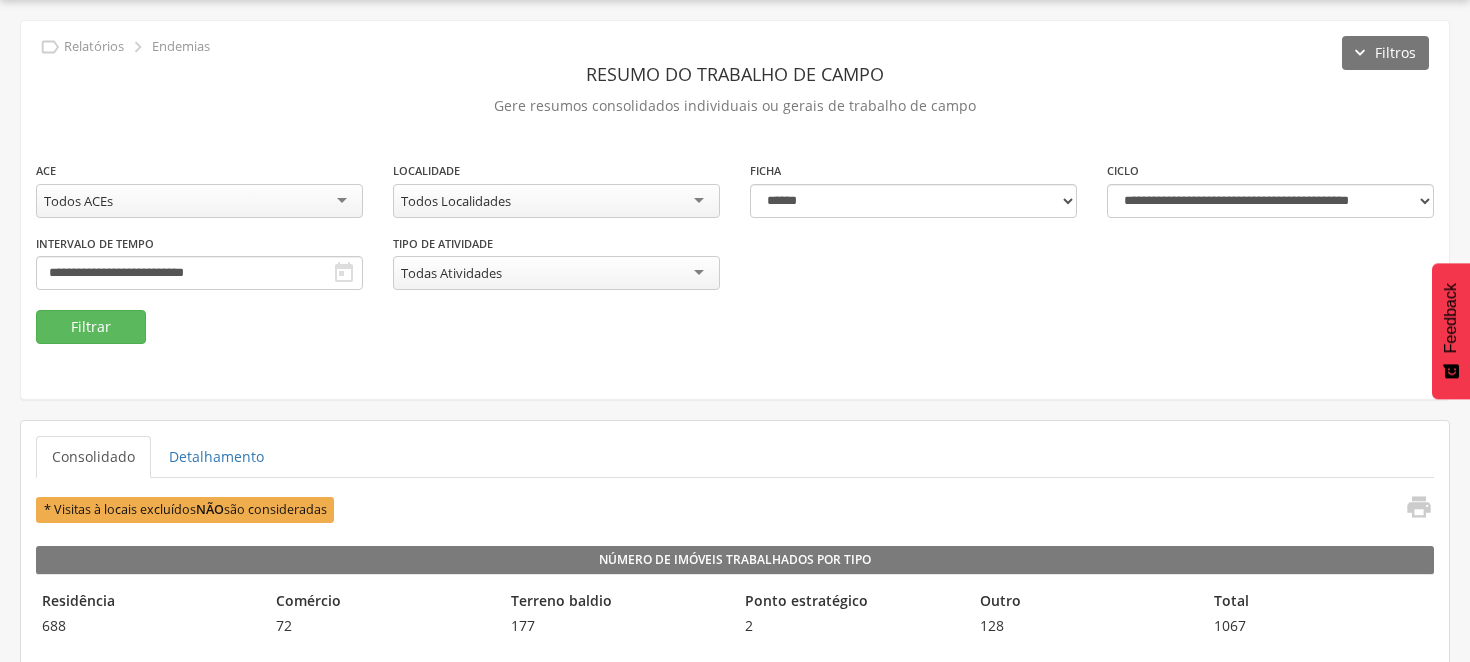 click on "Todos Localidades" at bounding box center (556, 201) 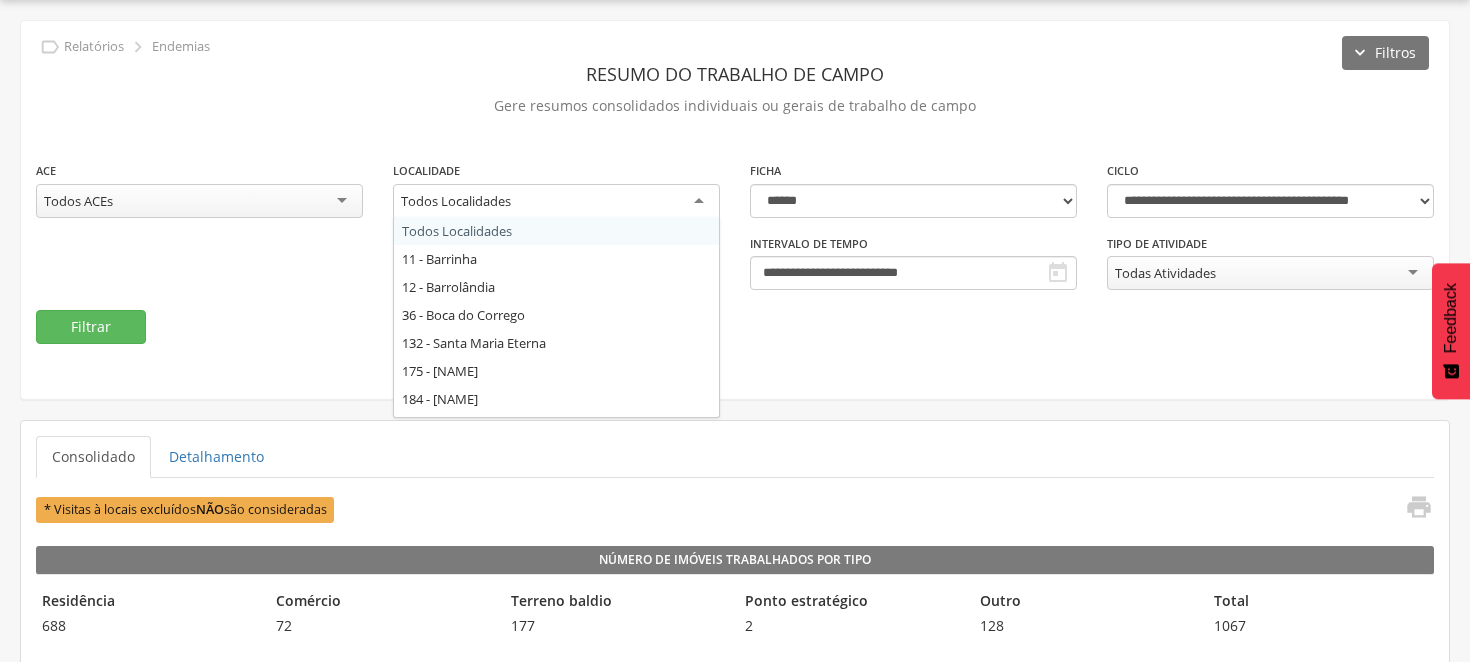 scroll, scrollTop: 0, scrollLeft: 0, axis: both 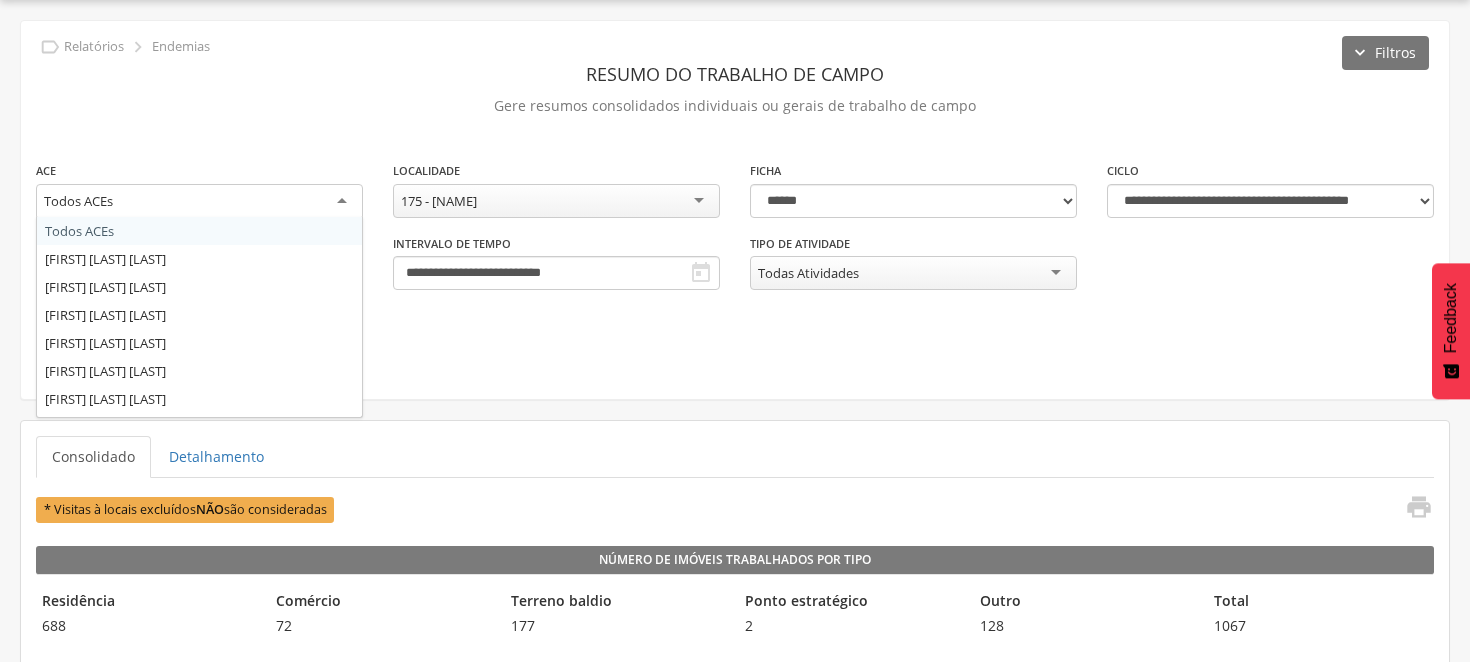 click on "Todos ACEs" at bounding box center [199, 202] 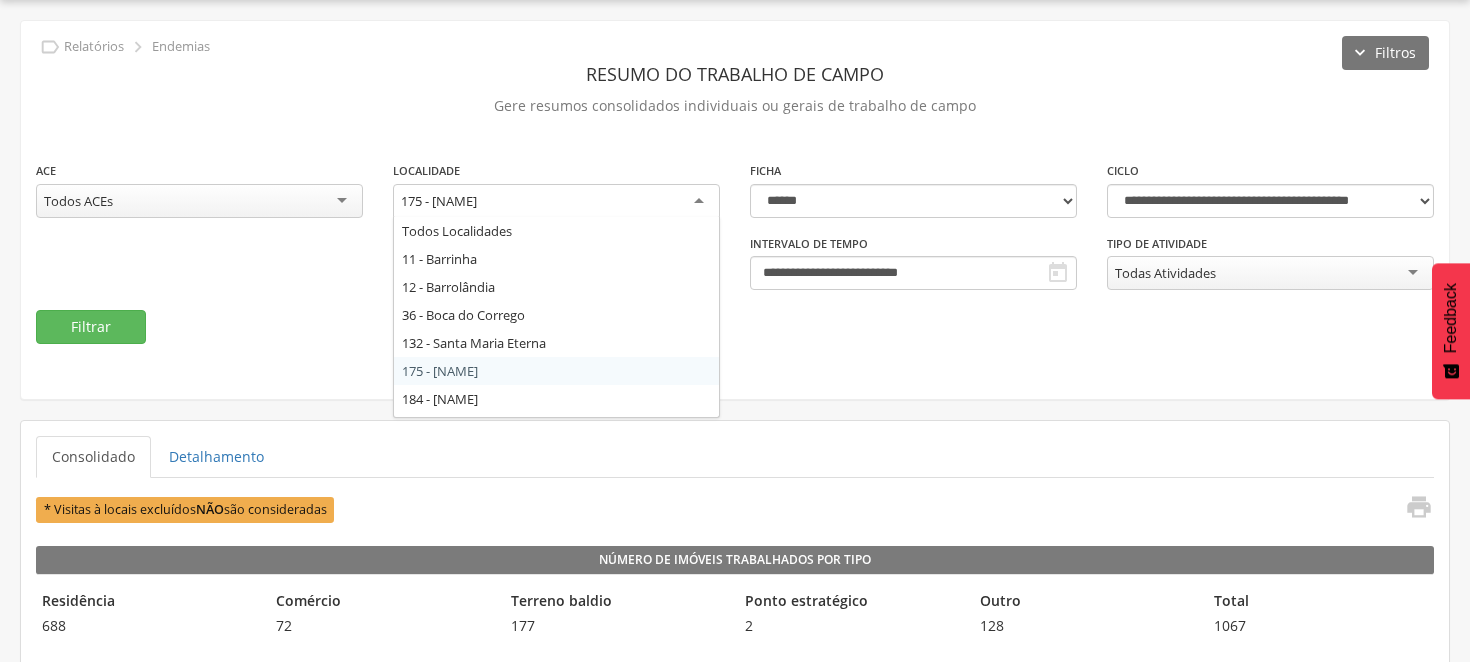 click on "175 - [NAME]" at bounding box center [556, 202] 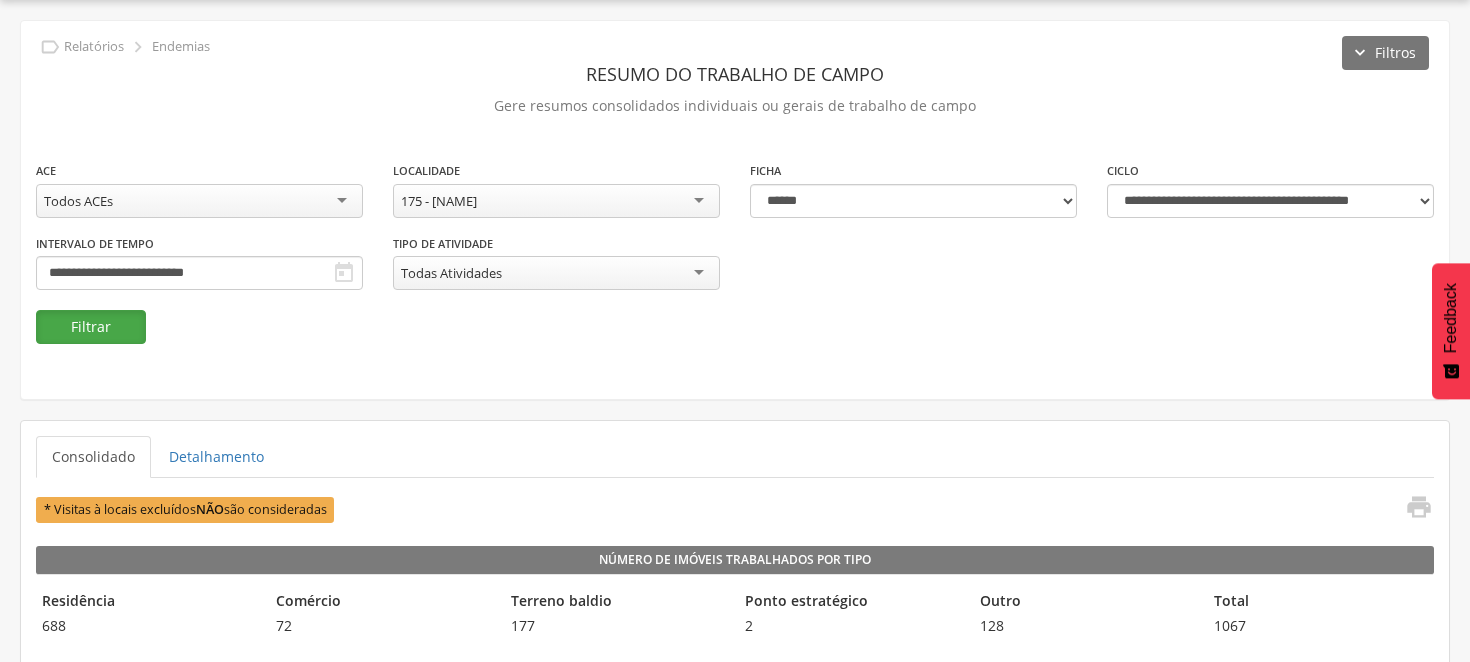 click on "Filtrar" at bounding box center [91, 327] 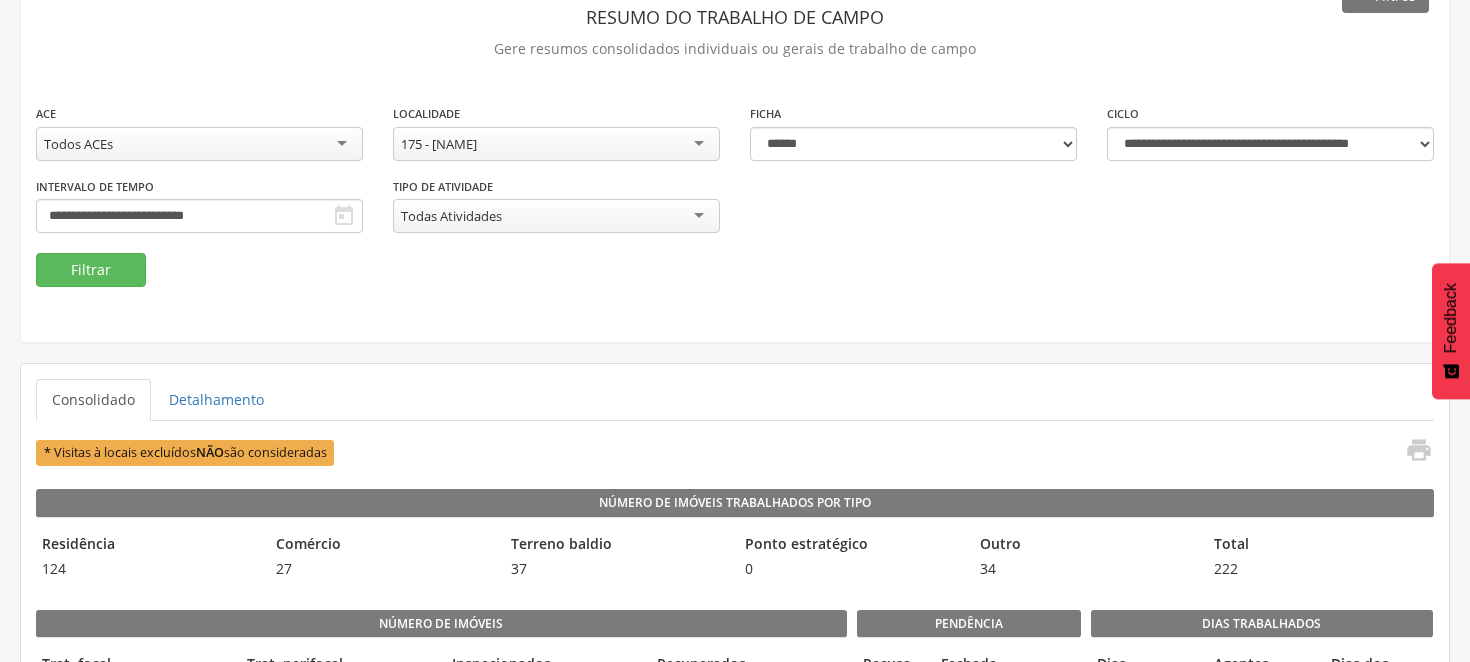 scroll, scrollTop: 111, scrollLeft: 0, axis: vertical 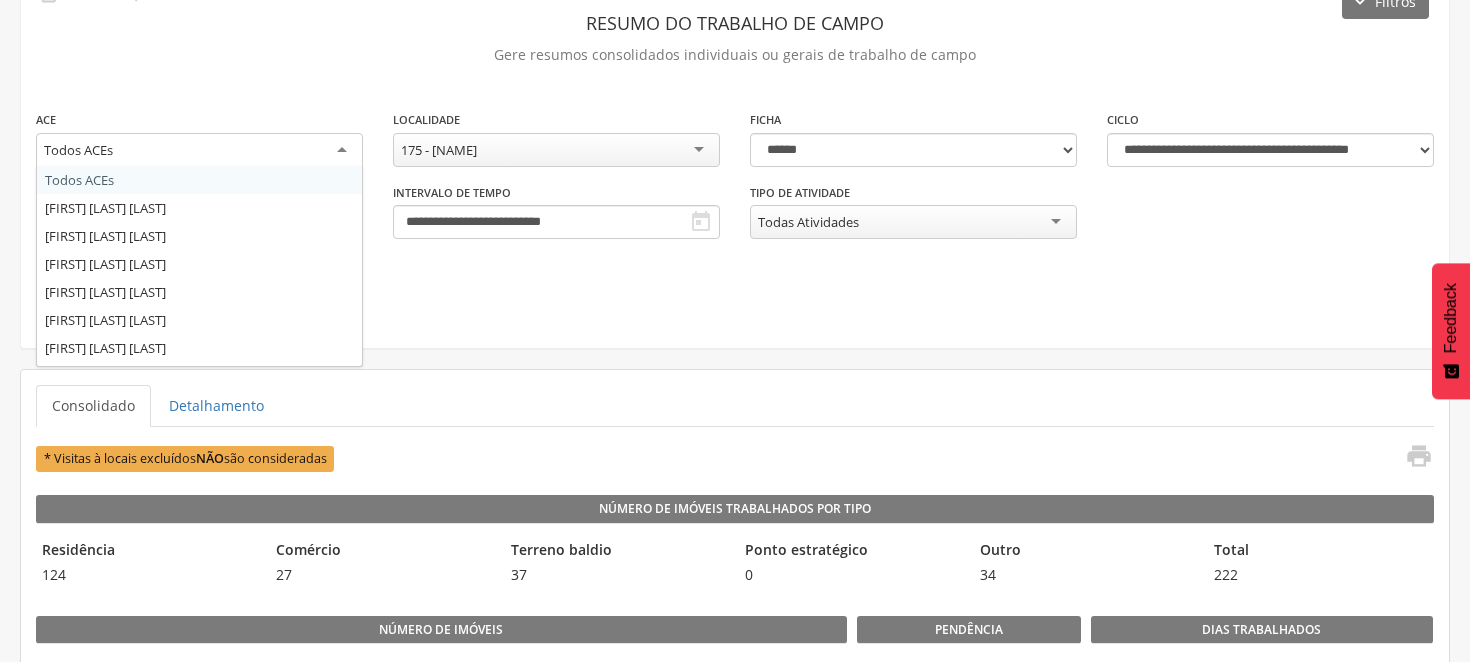 click on "Todos ACEs" at bounding box center (199, 151) 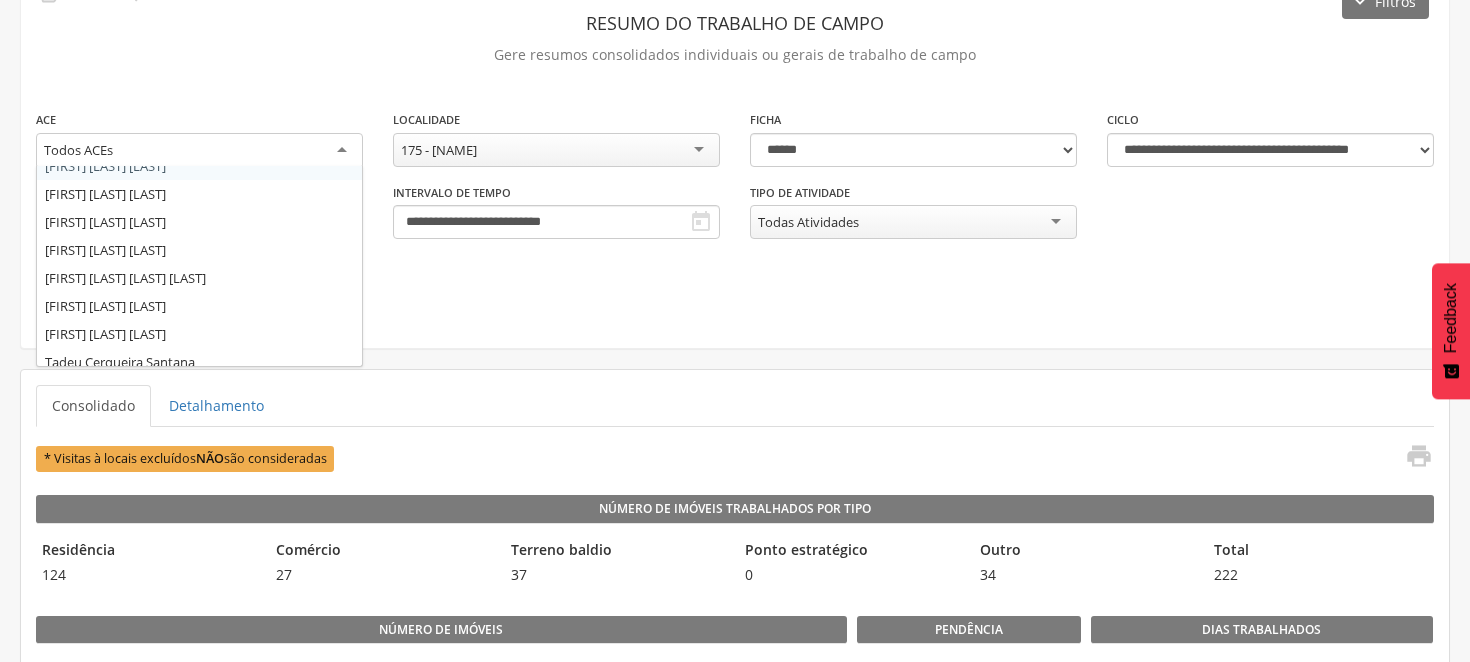 scroll, scrollTop: 220, scrollLeft: 0, axis: vertical 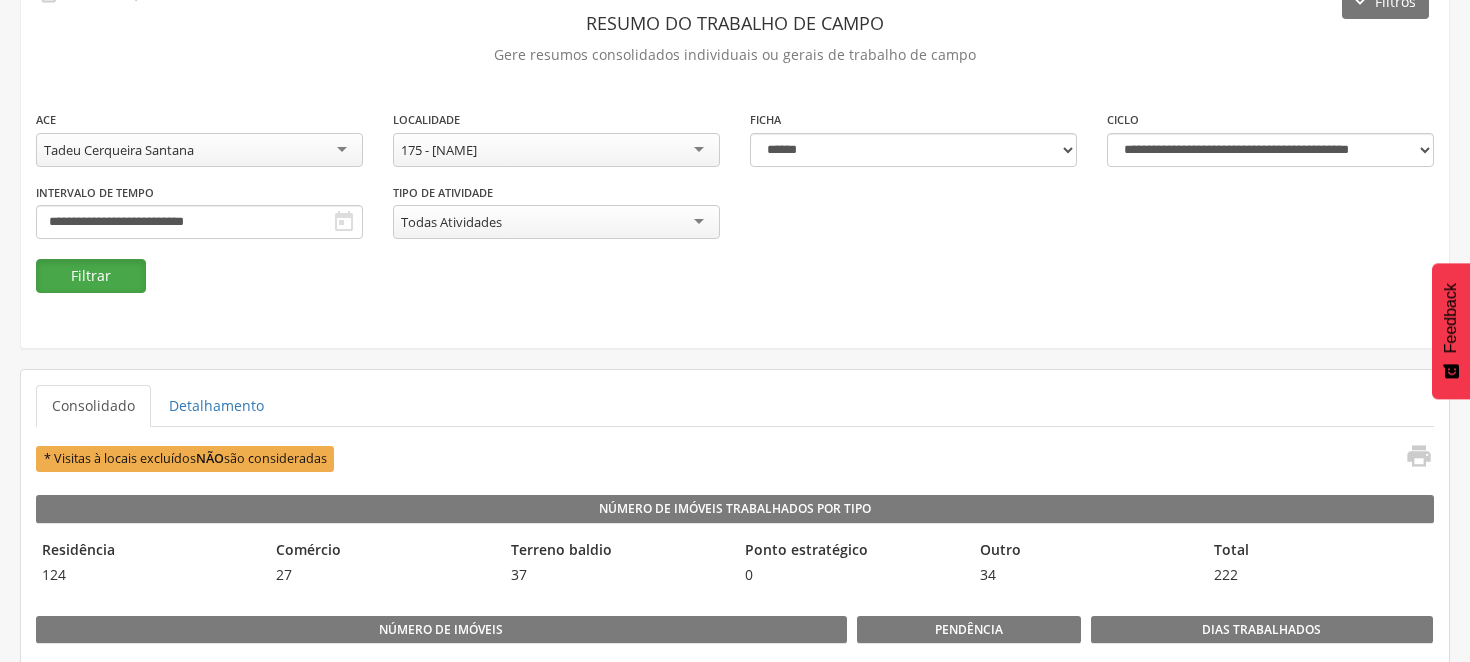 click on "Filtrar" at bounding box center (91, 276) 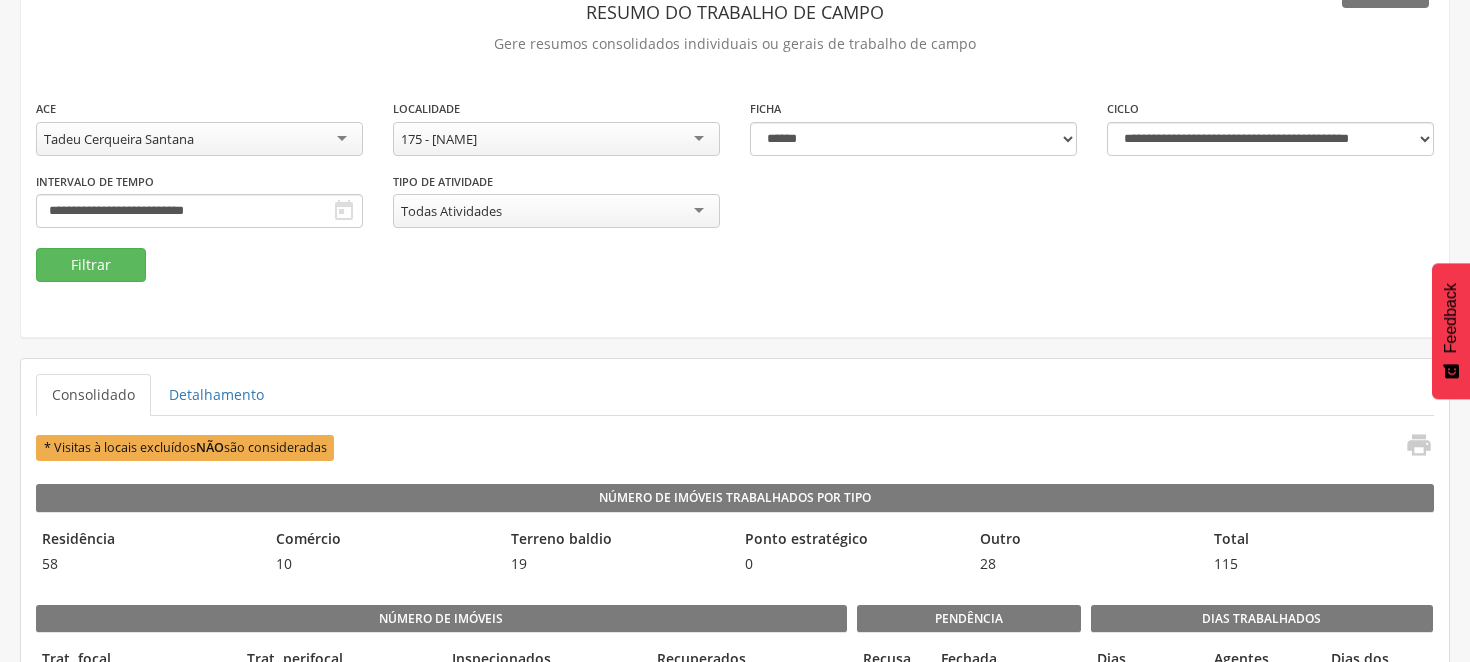 scroll, scrollTop: 0, scrollLeft: 0, axis: both 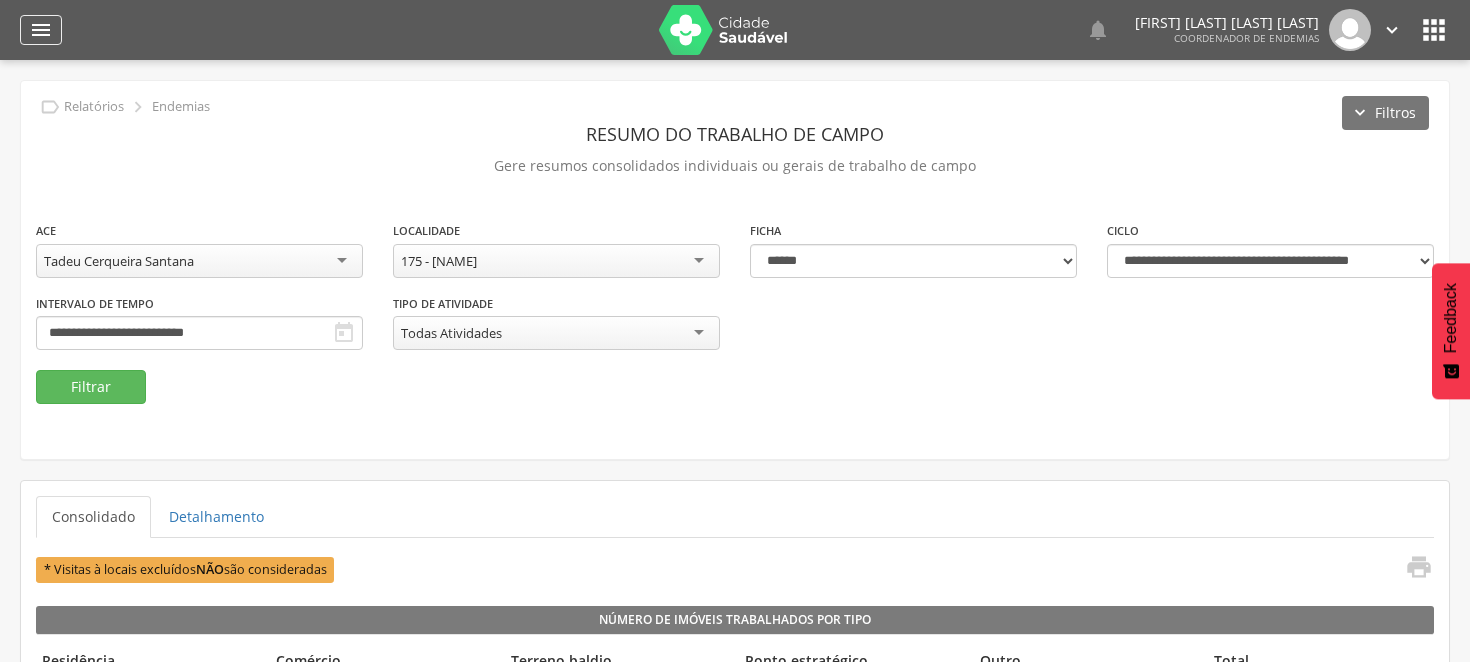 click on "" at bounding box center (41, 30) 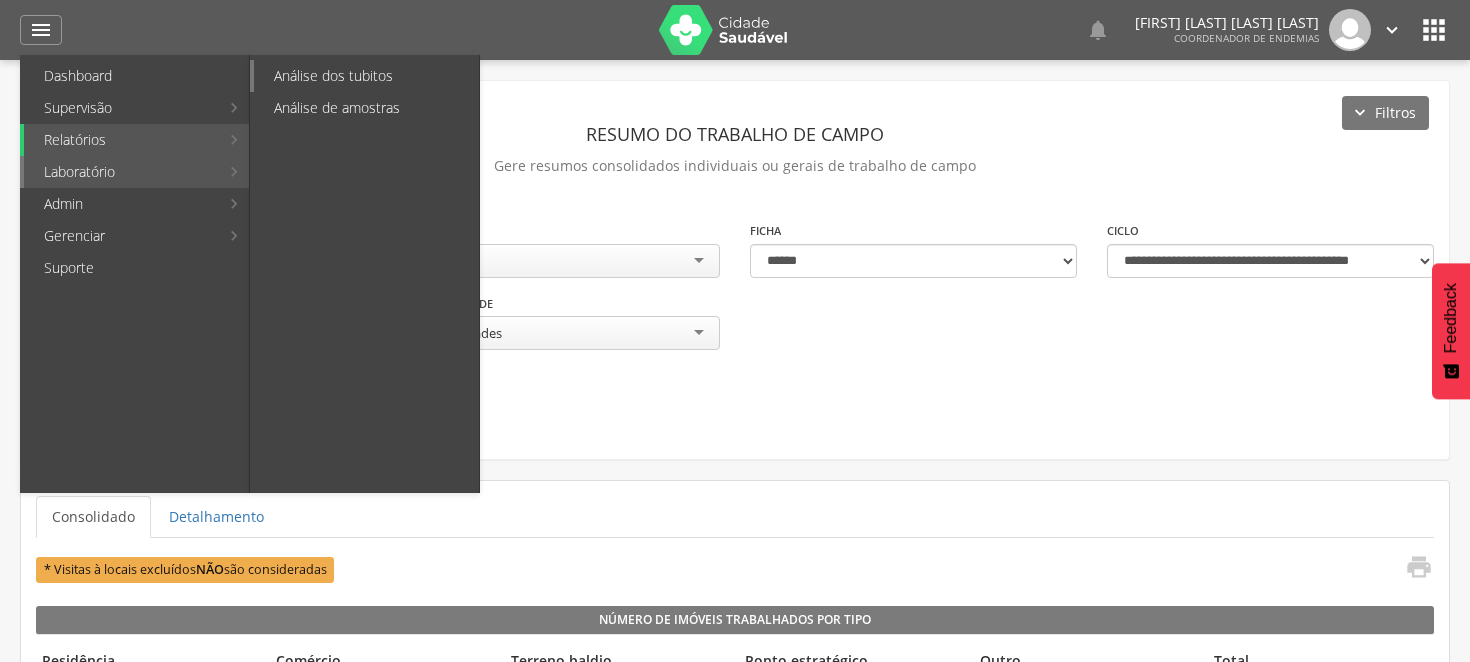 click on "Análise dos tubitos" at bounding box center (366, 76) 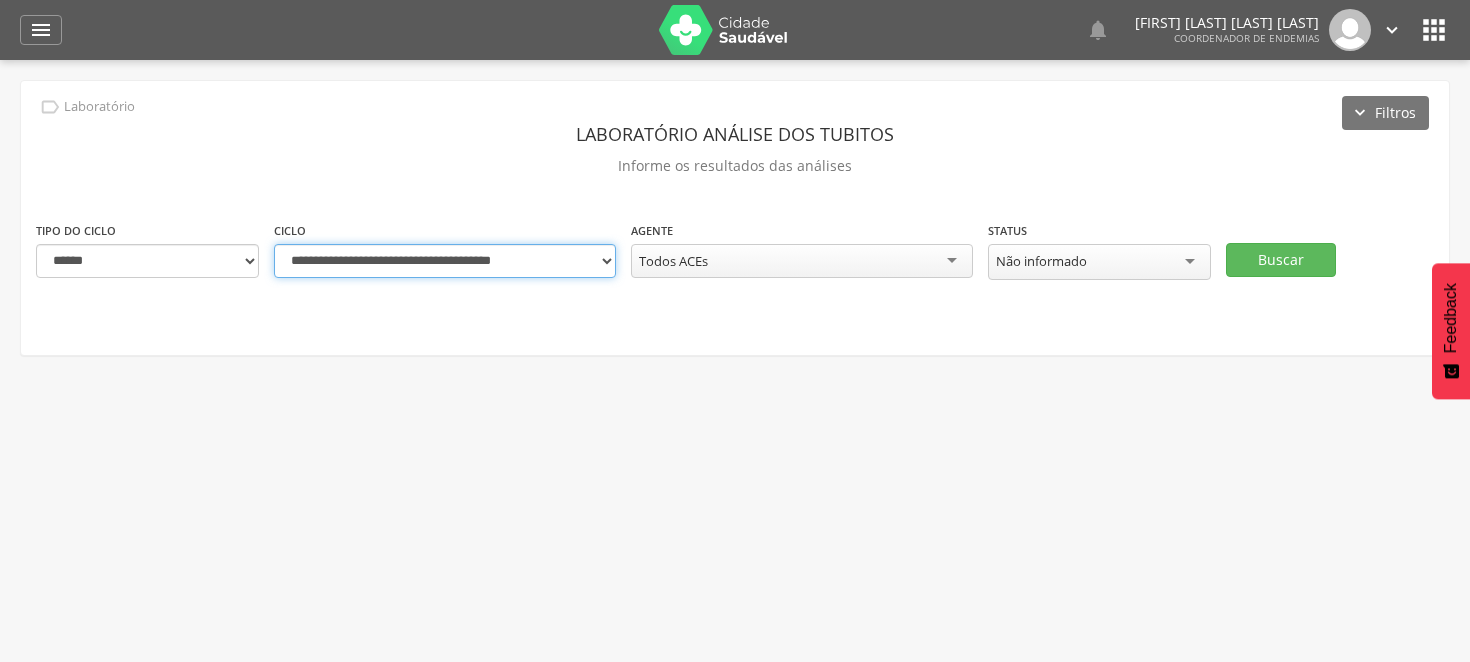 click on "**********" at bounding box center (445, 261) 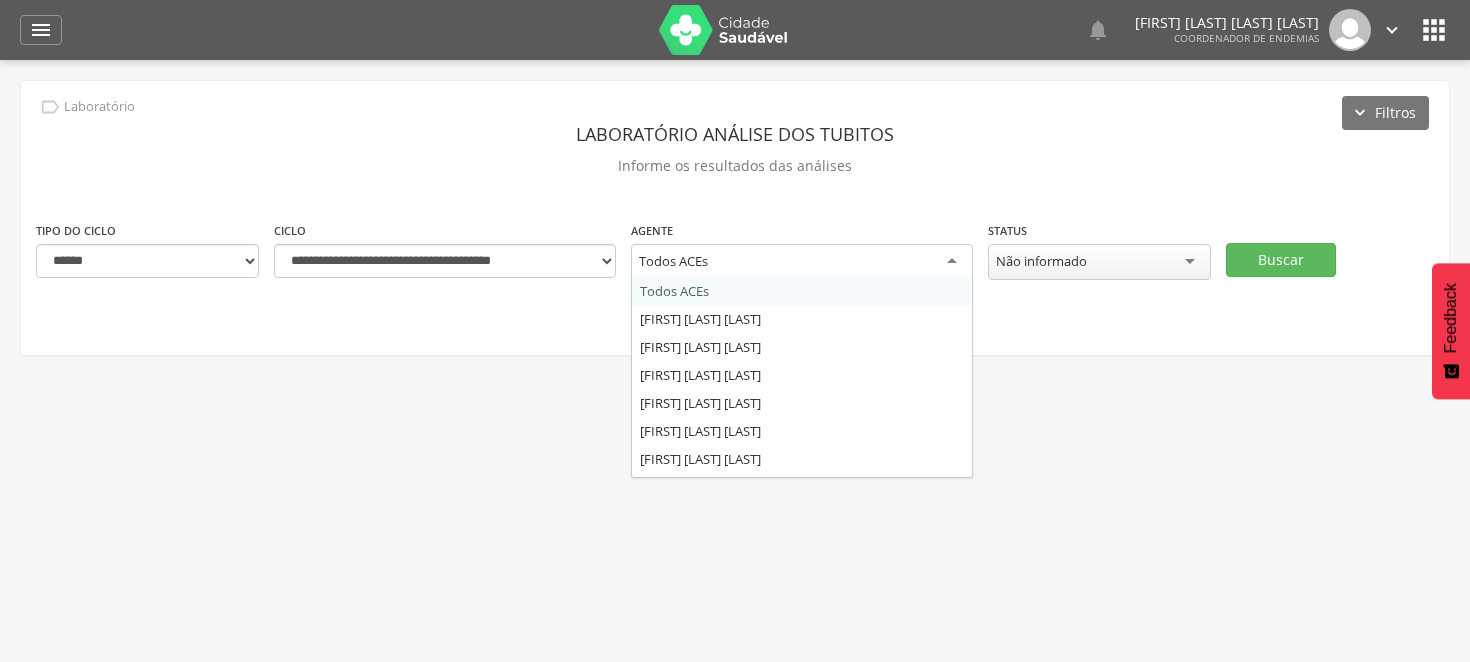 click on "Todos ACEs" at bounding box center [802, 262] 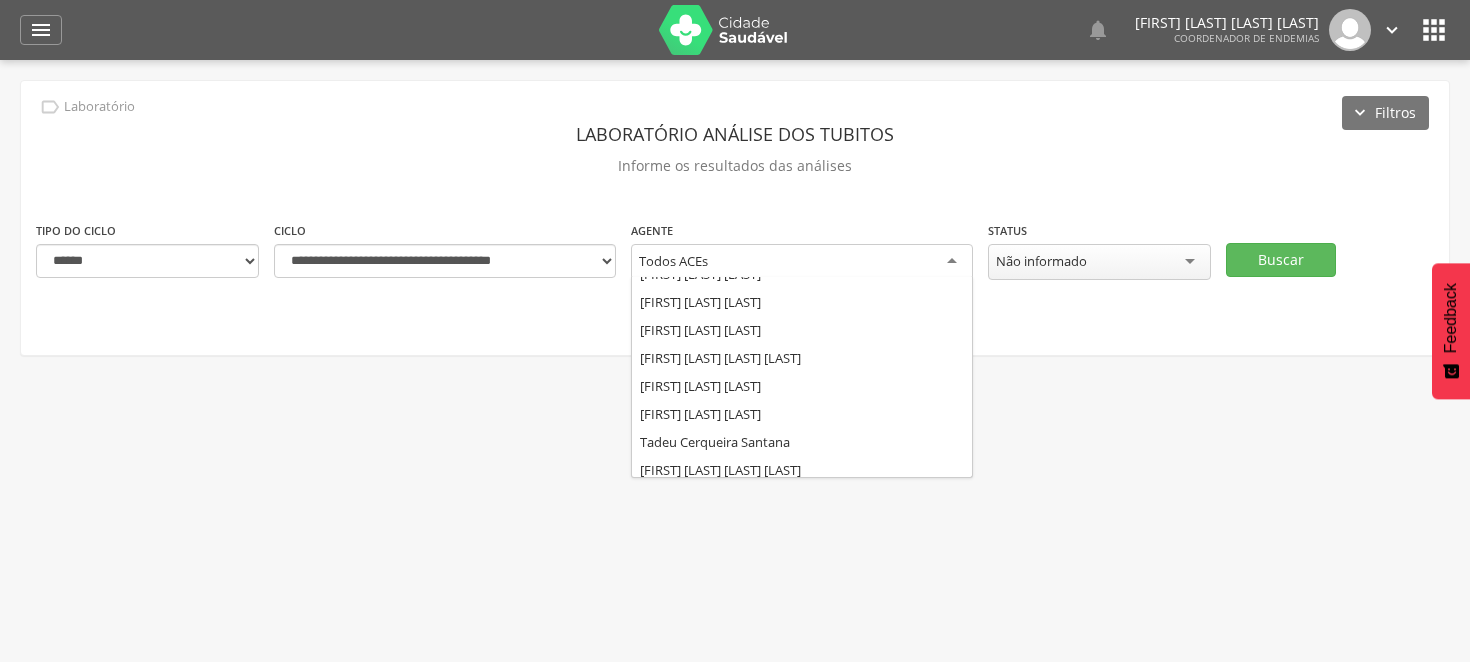 scroll, scrollTop: 220, scrollLeft: 0, axis: vertical 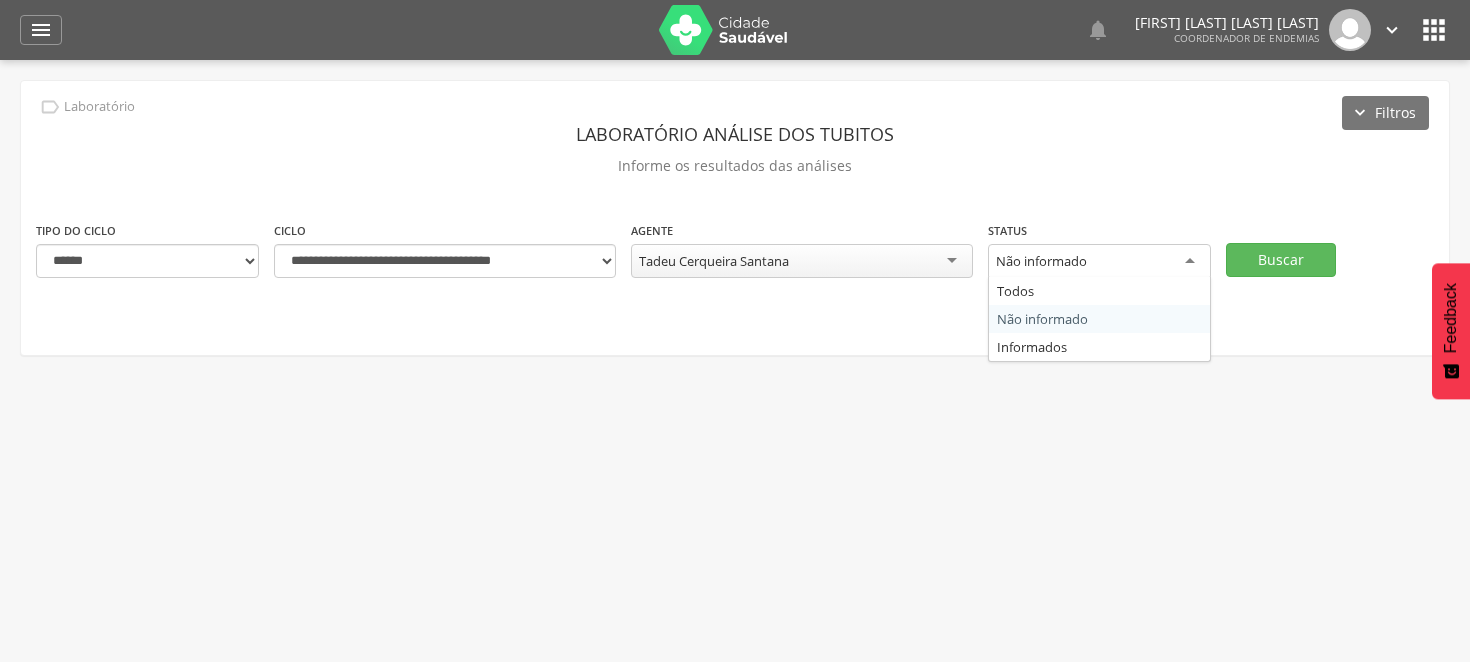 click on "Não informado" at bounding box center (1099, 262) 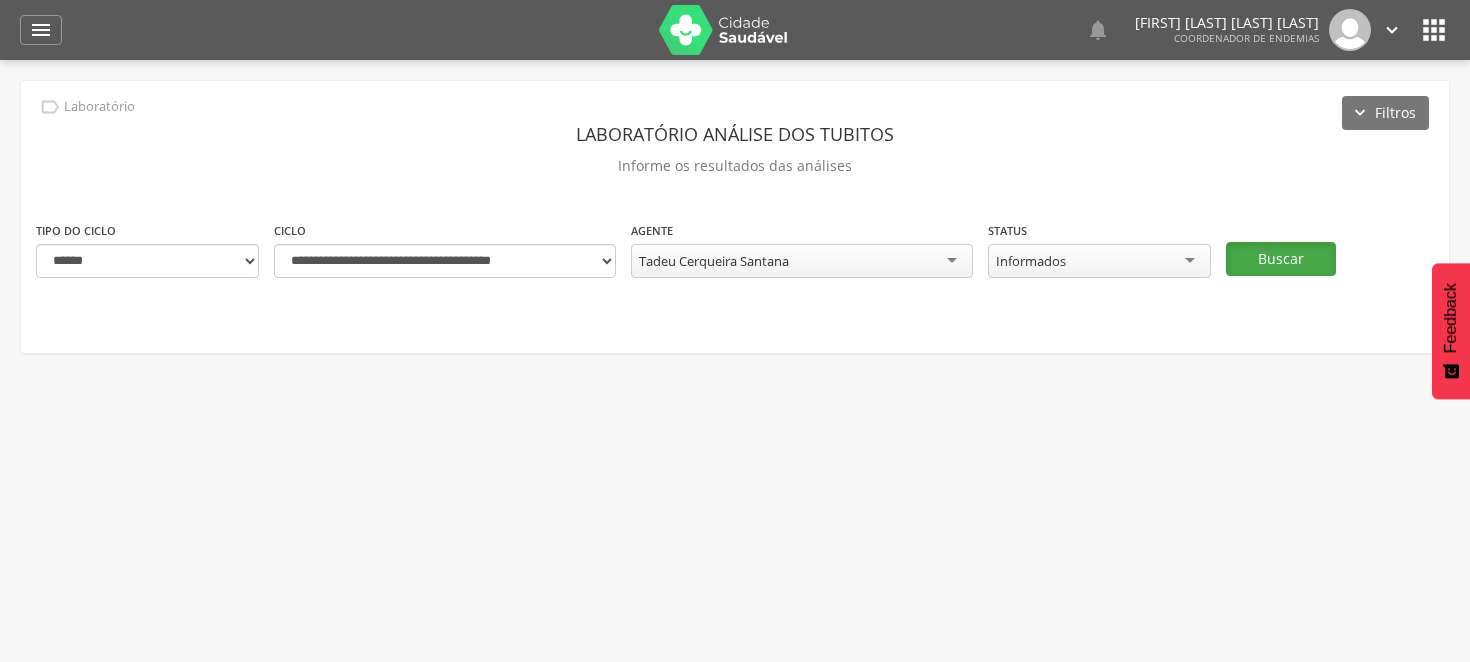 click on "Buscar" at bounding box center (1281, 259) 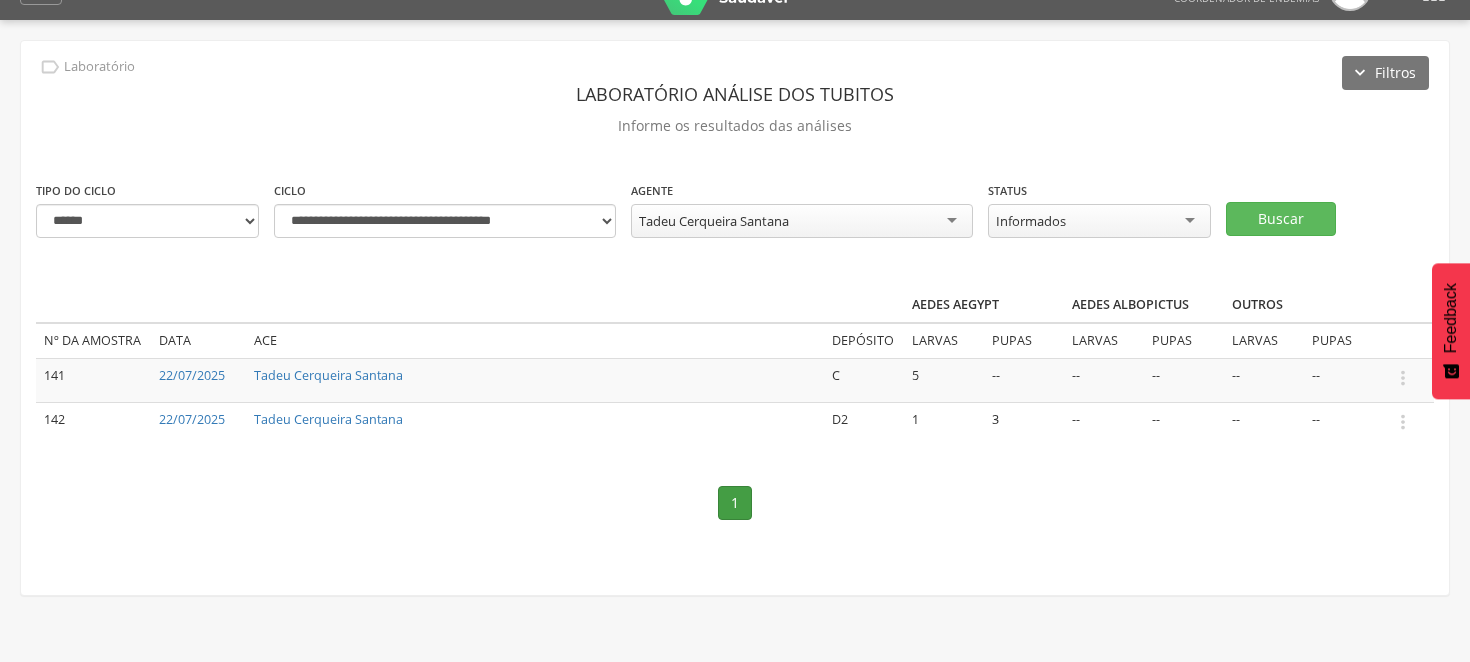 scroll, scrollTop: 60, scrollLeft: 0, axis: vertical 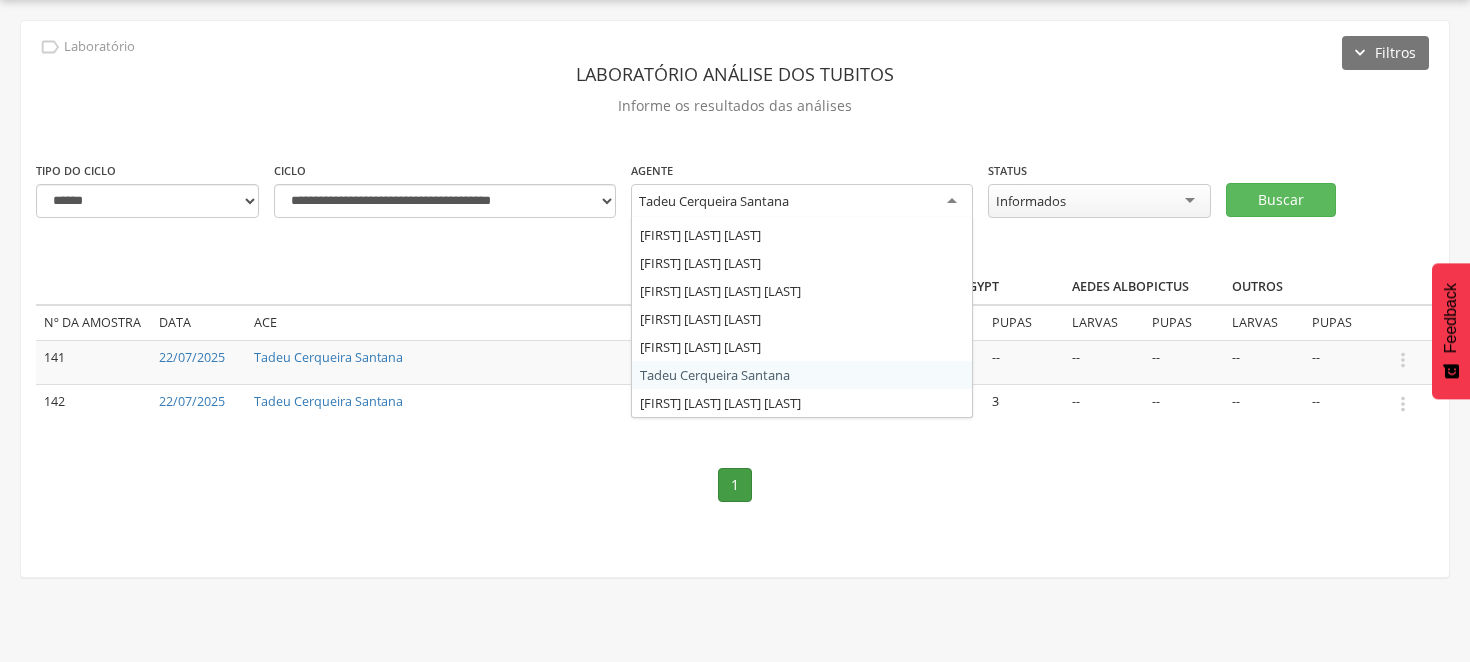 click on "Tadeu Cerqueira Santana" at bounding box center [802, 202] 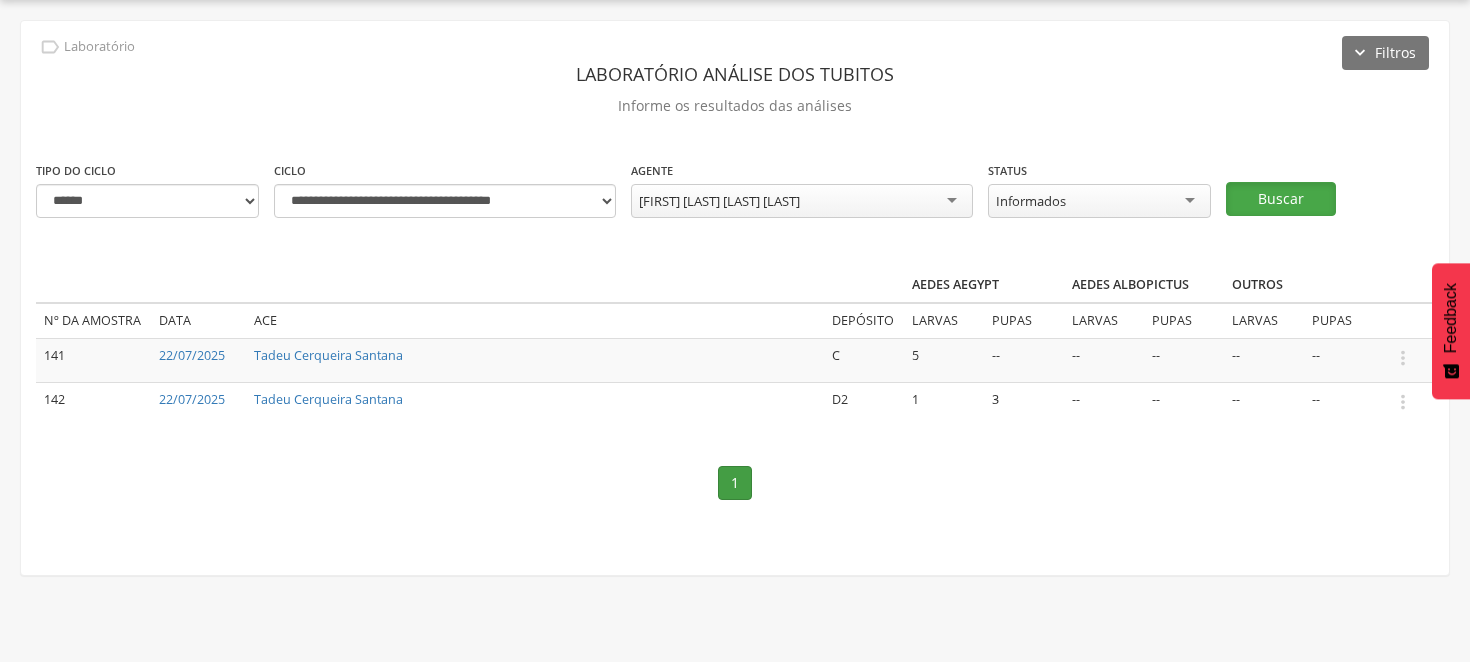 click on "Buscar" at bounding box center [1281, 199] 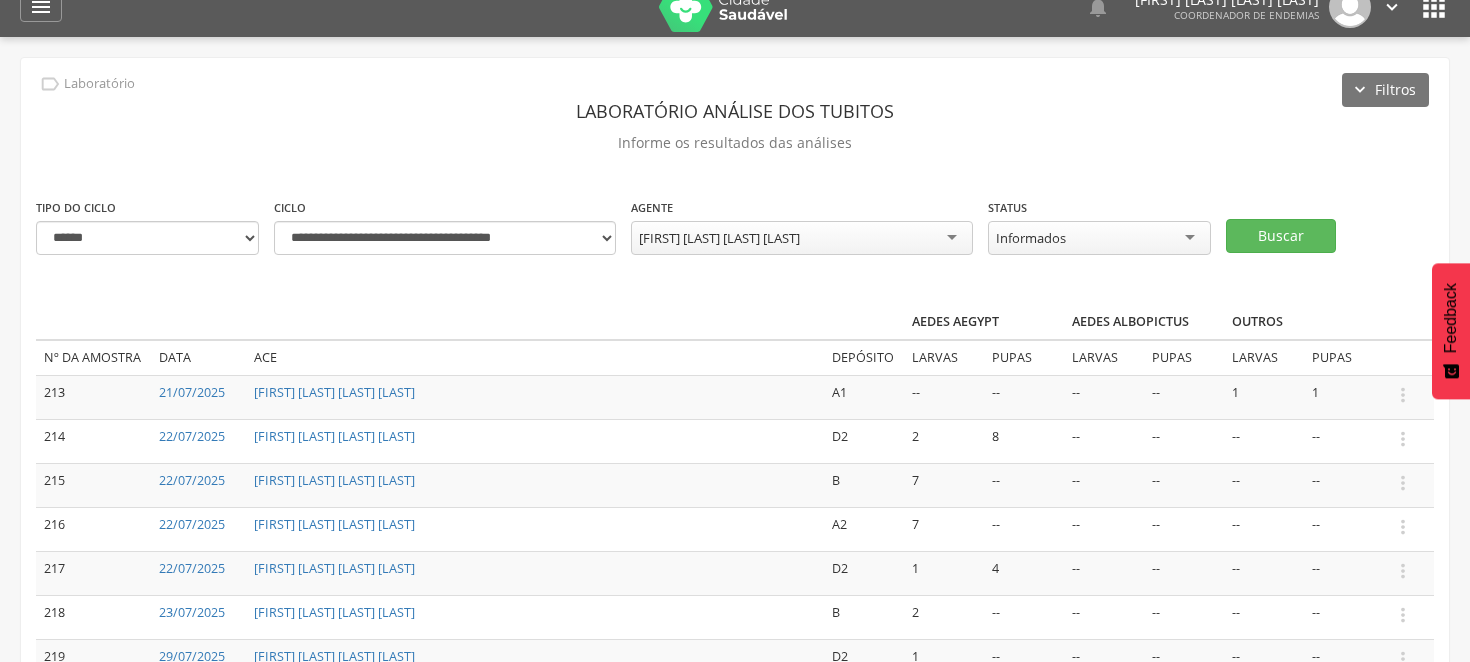 scroll, scrollTop: 0, scrollLeft: 0, axis: both 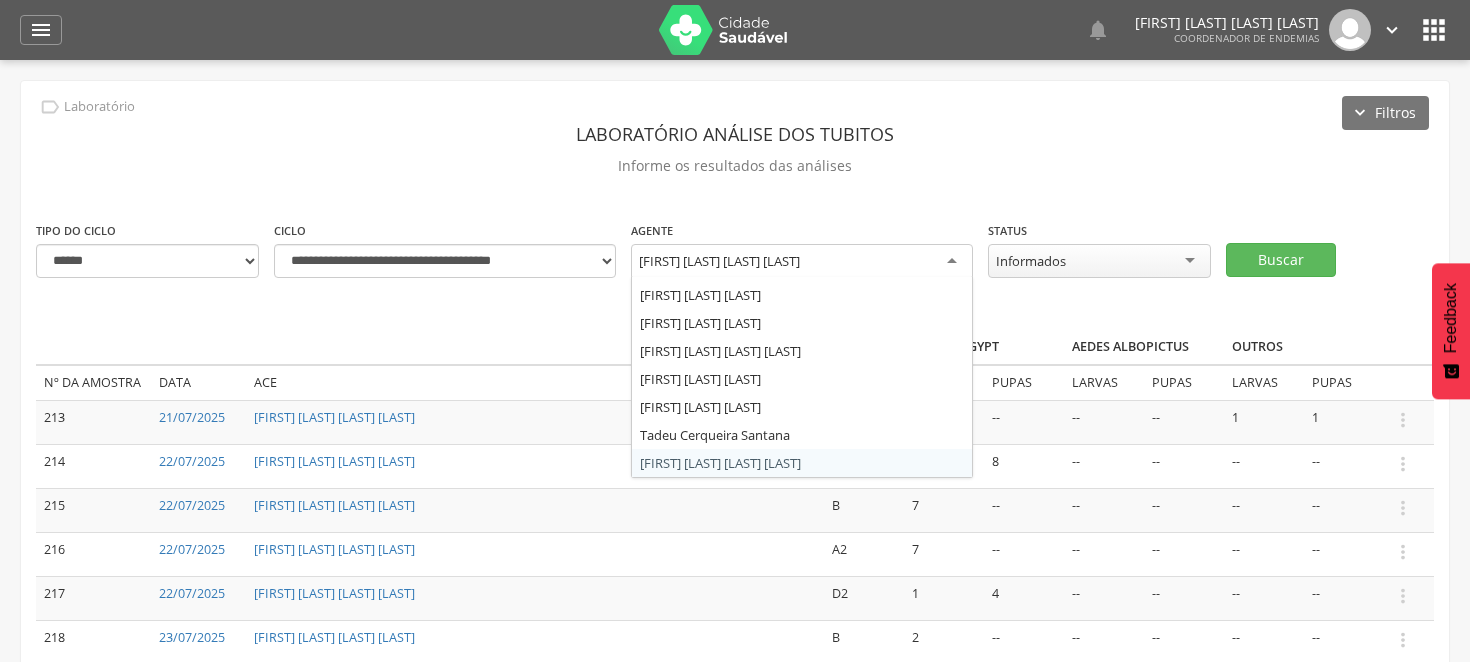 click on "[FIRST] [LAST] [LAST] [LAST]" at bounding box center [802, 262] 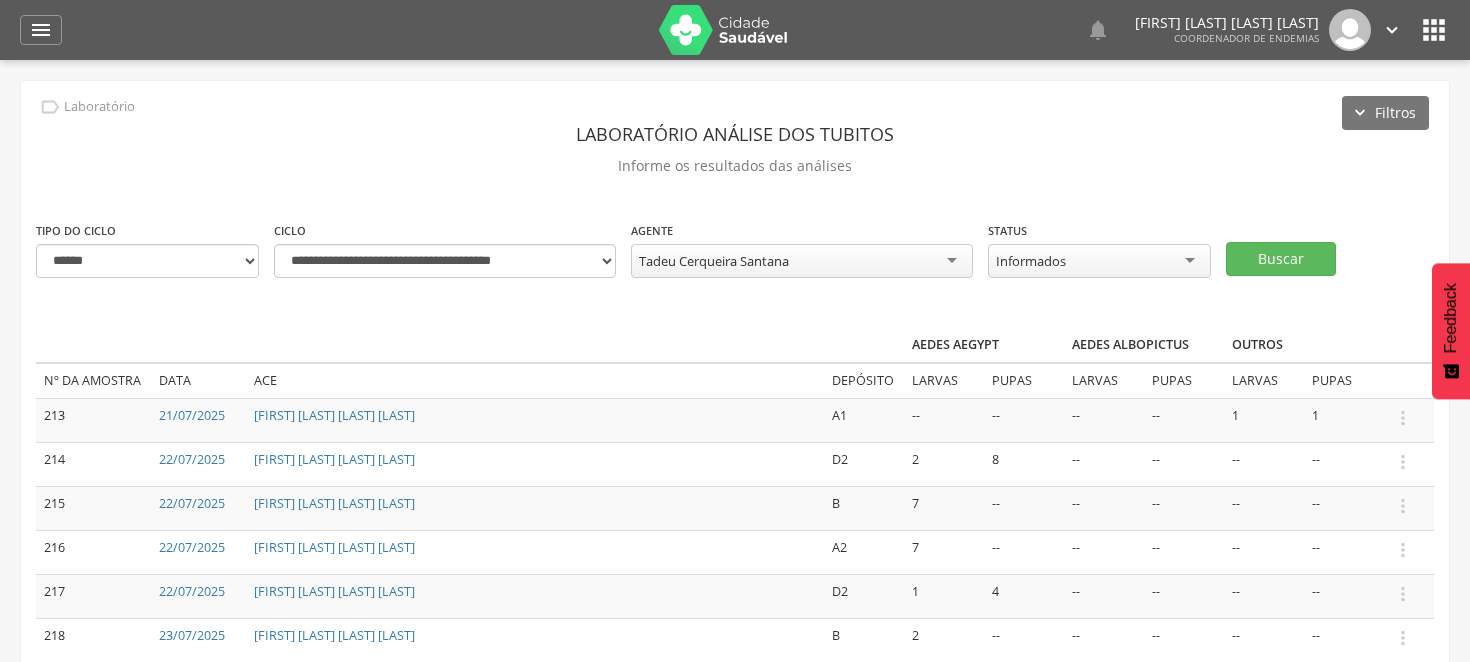 click on "Informados" at bounding box center [1099, 261] 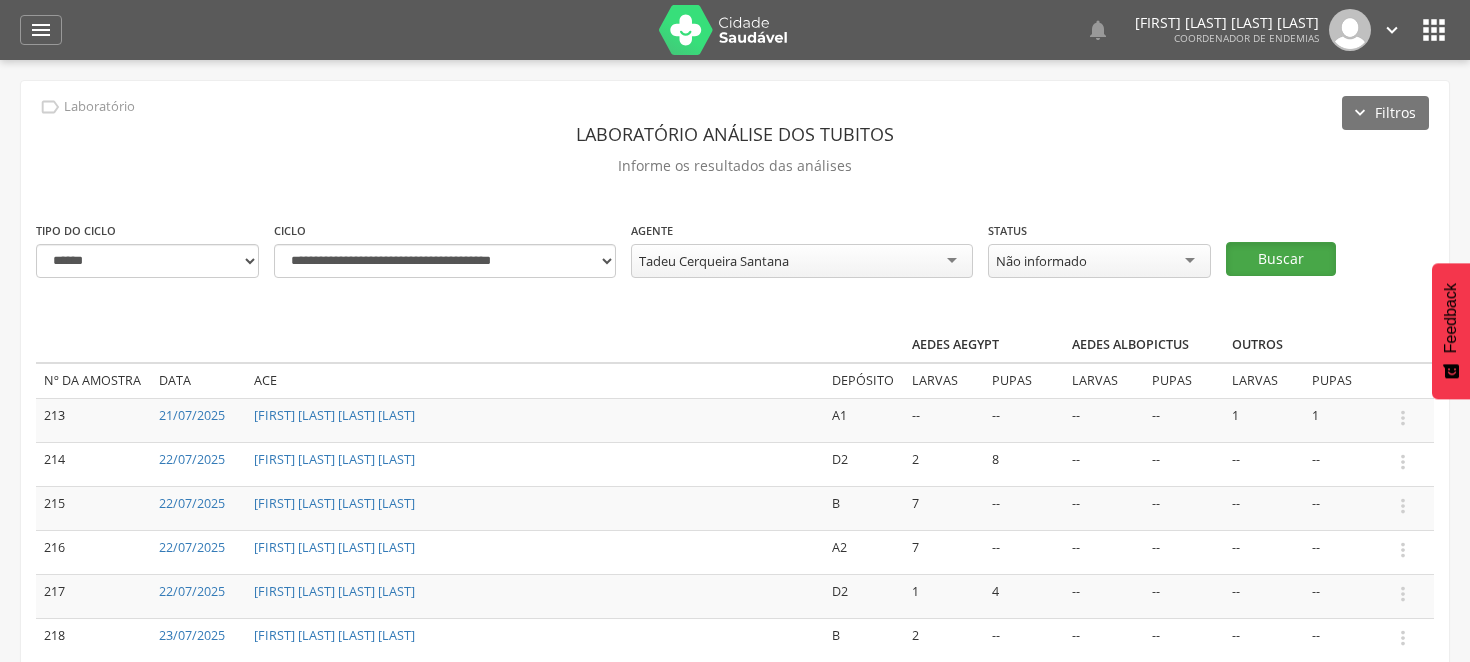 click on "Buscar" at bounding box center (1281, 259) 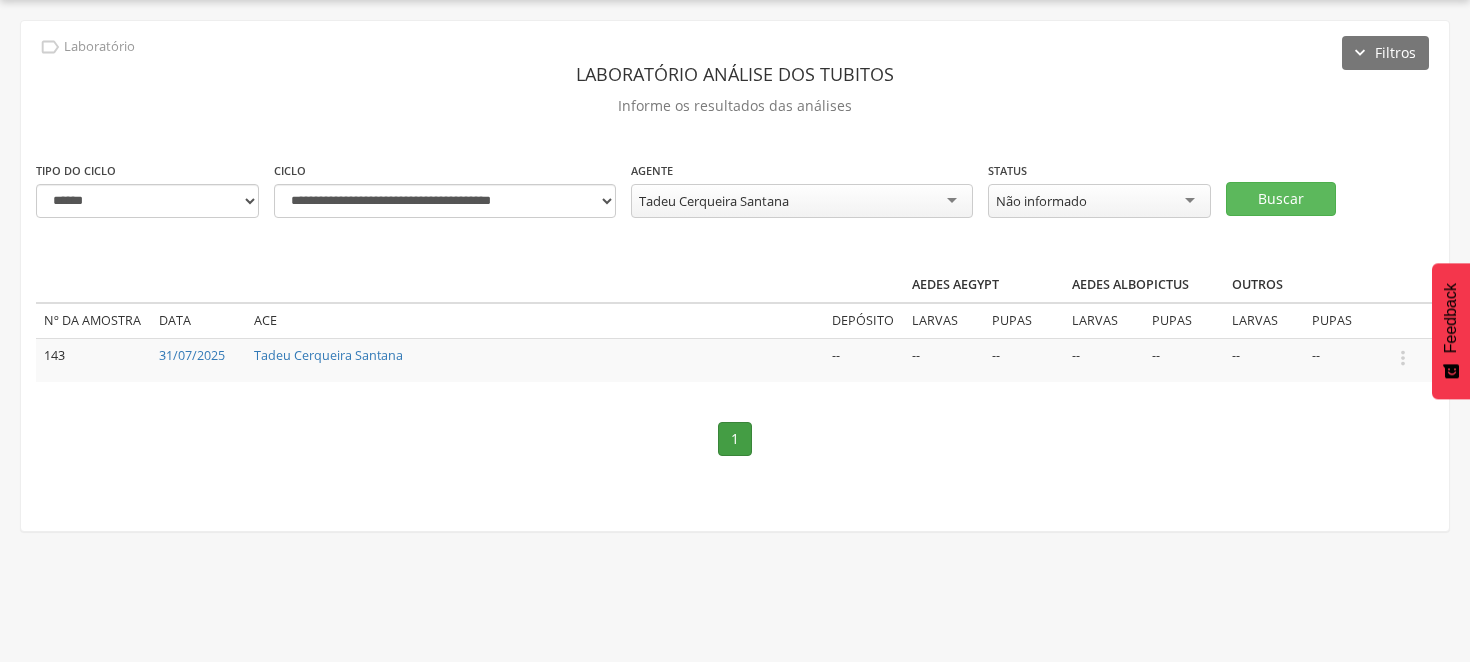 scroll, scrollTop: 0, scrollLeft: 0, axis: both 